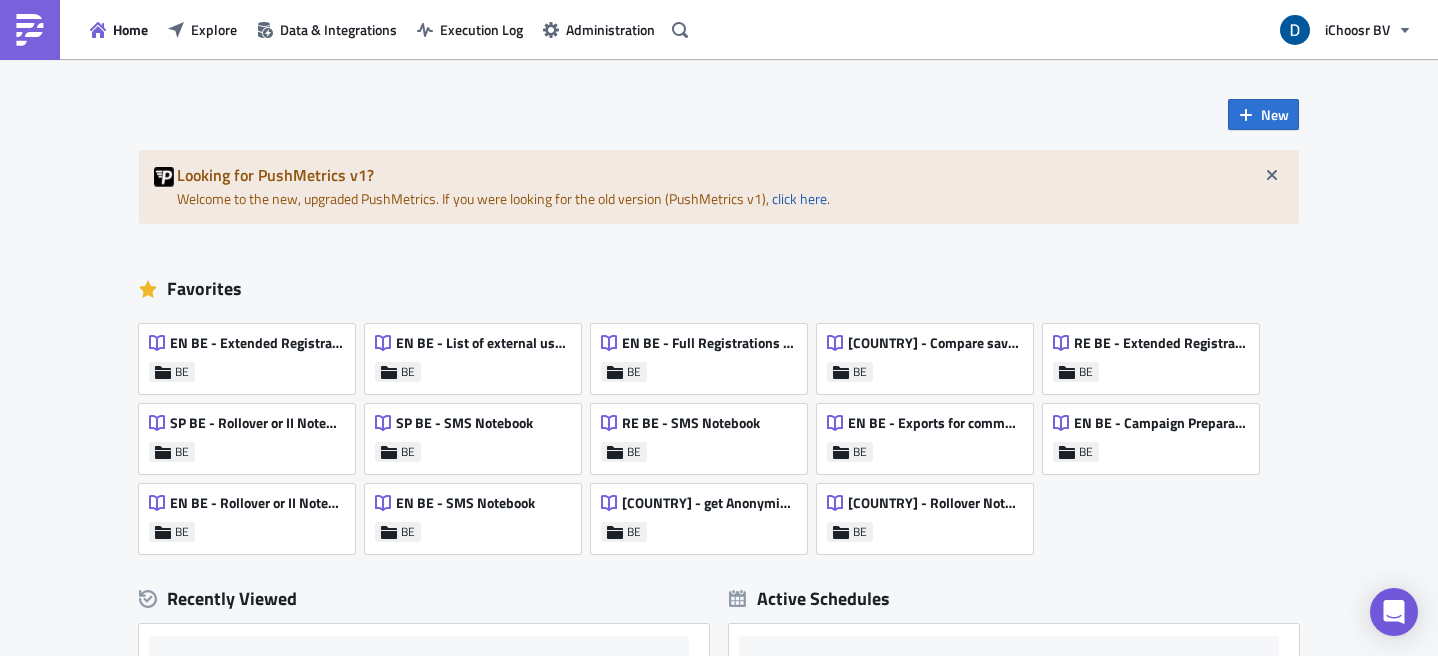 scroll, scrollTop: 0, scrollLeft: 0, axis: both 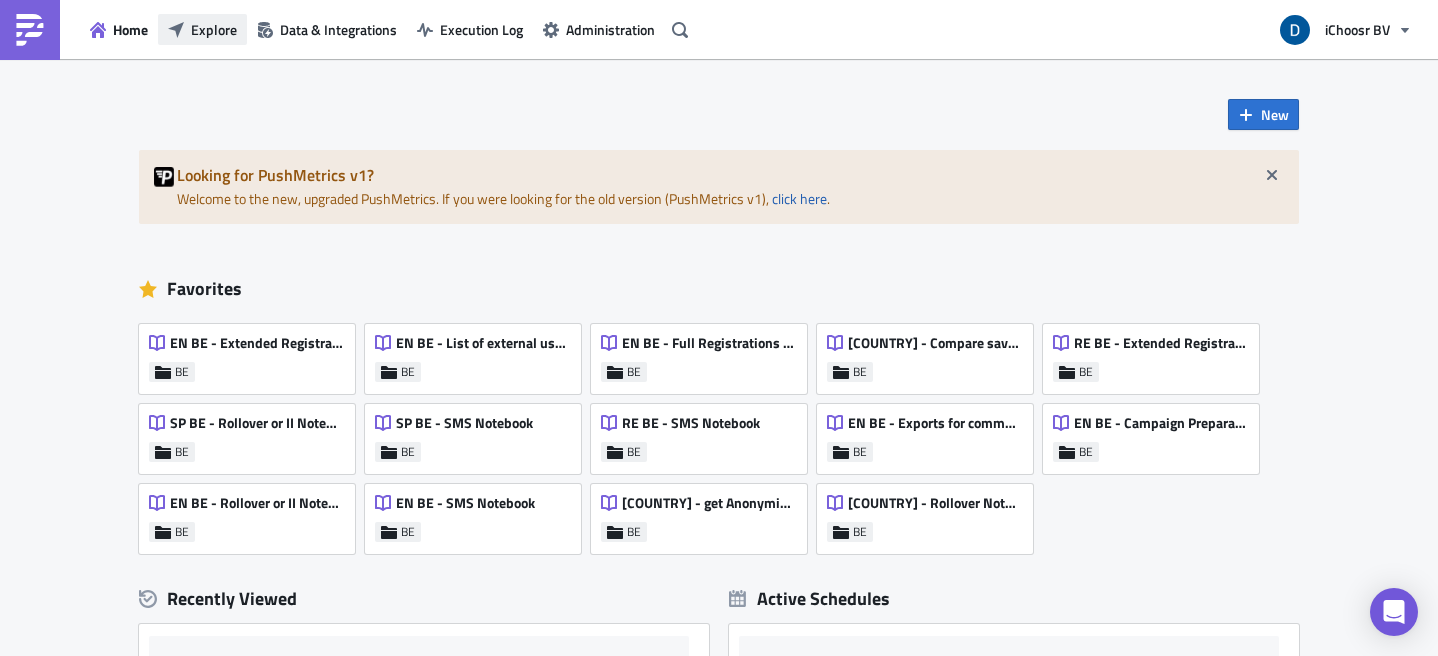 click on "Explore" at bounding box center [202, 29] 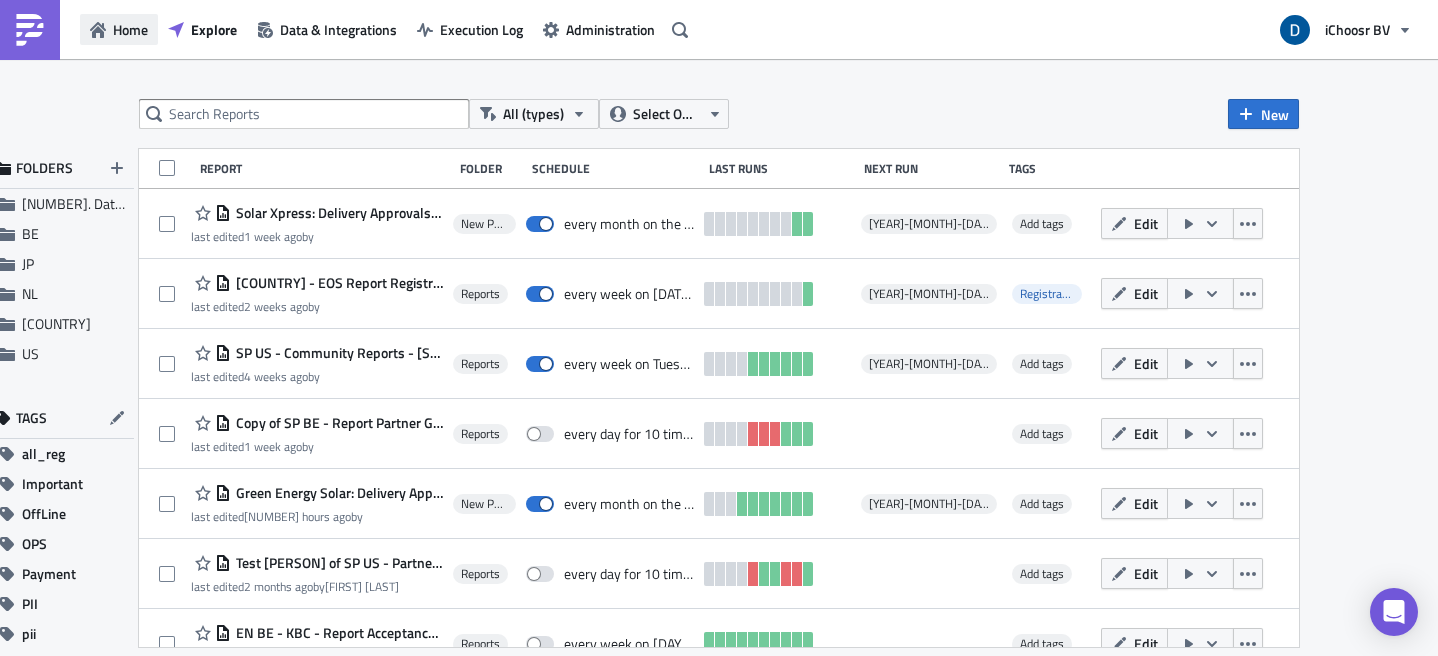 click on "Home" at bounding box center [130, 29] 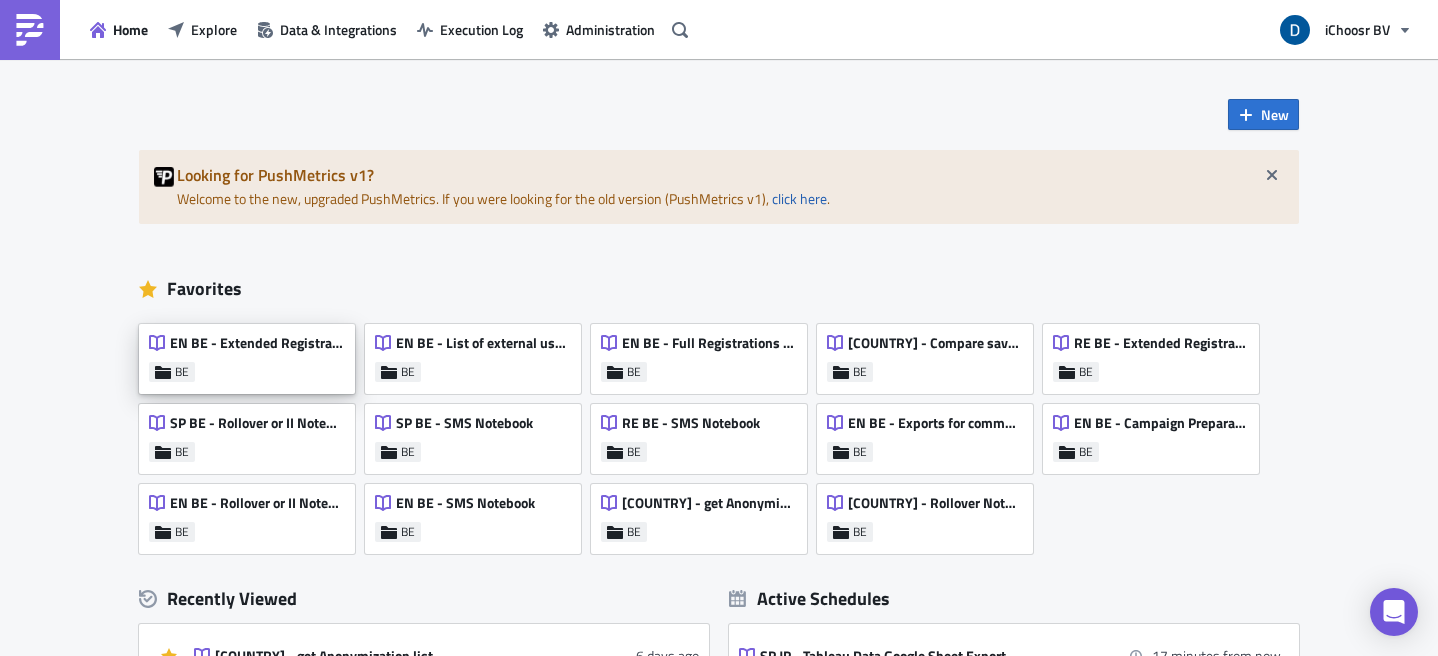 click on "EN BE - Extended Registrations export BE" at bounding box center [247, 359] 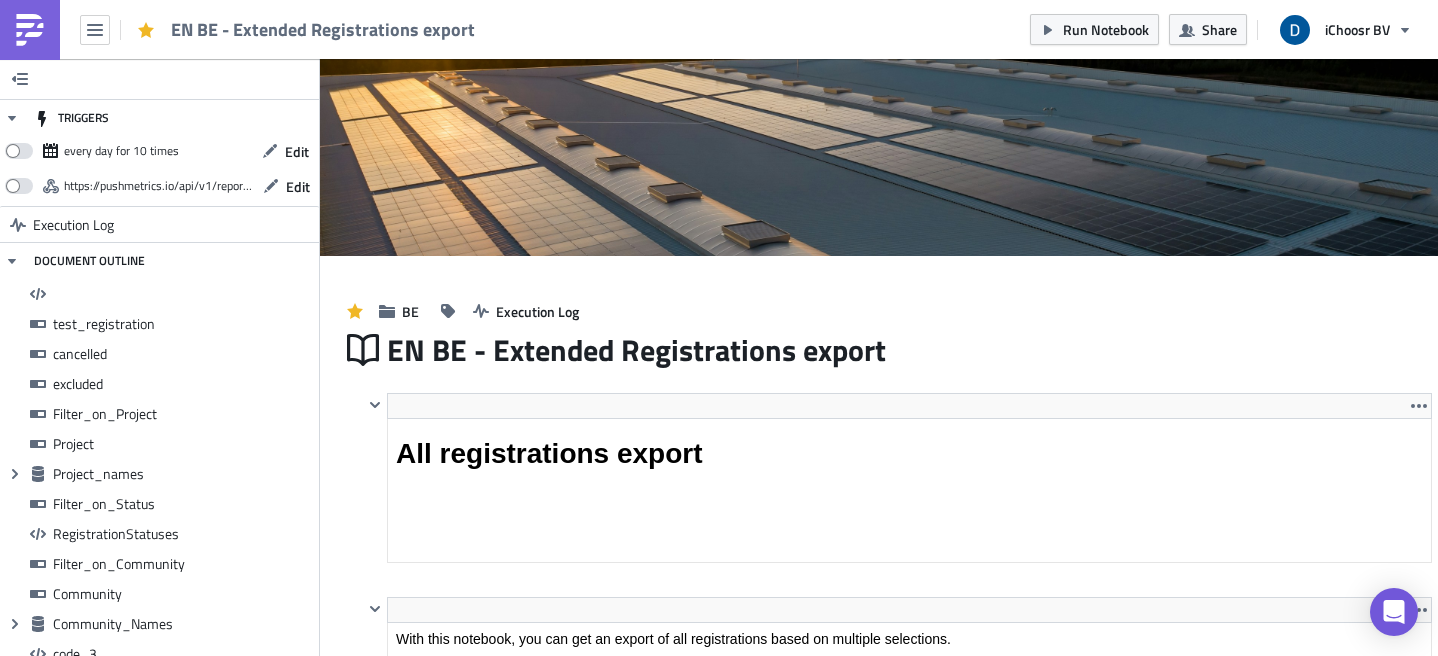 scroll, scrollTop: 0, scrollLeft: 0, axis: both 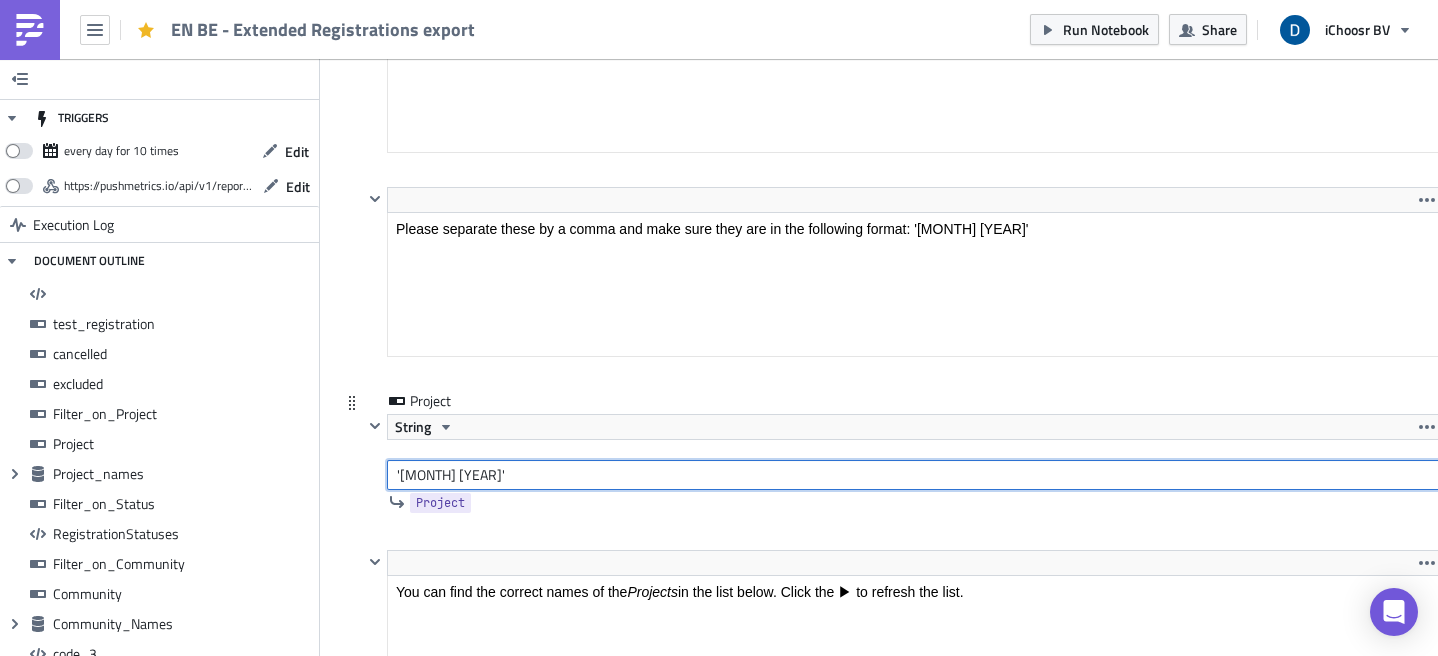 click on "'[MONTH] [YEAR]'" at bounding box center (913, 475) 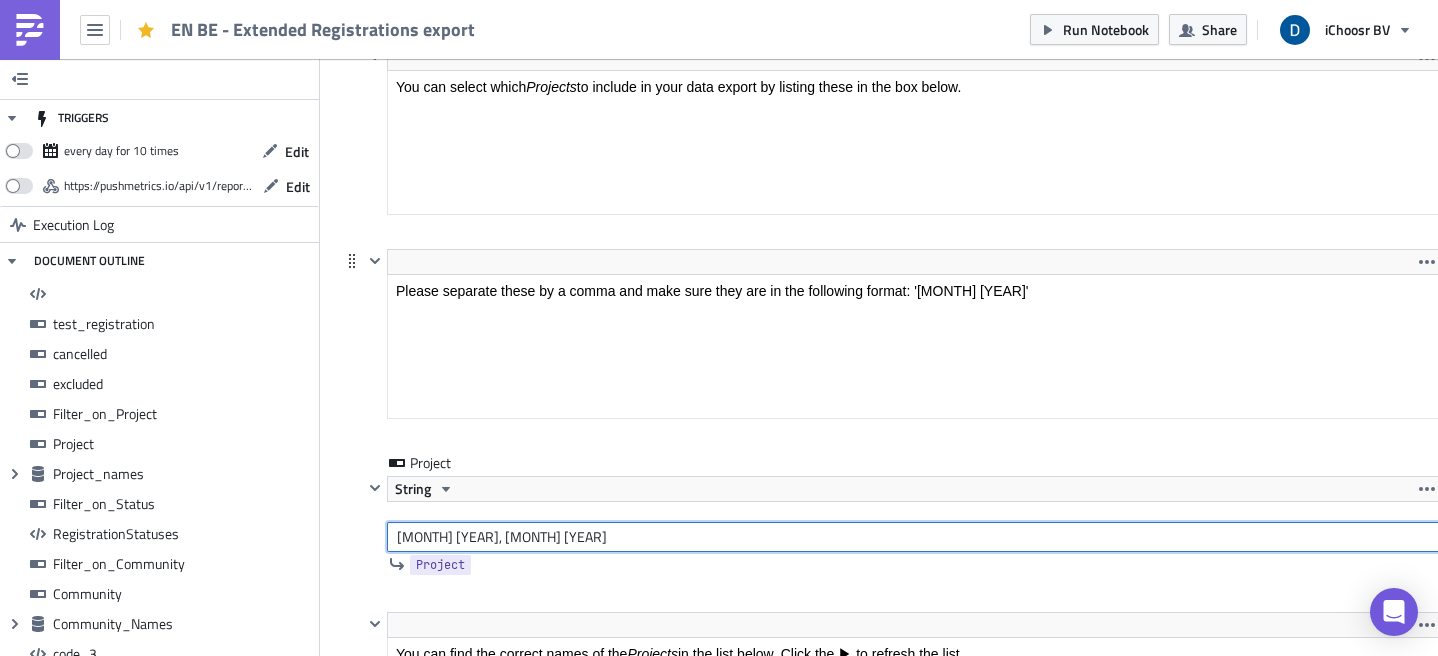 scroll, scrollTop: 3638, scrollLeft: 0, axis: vertical 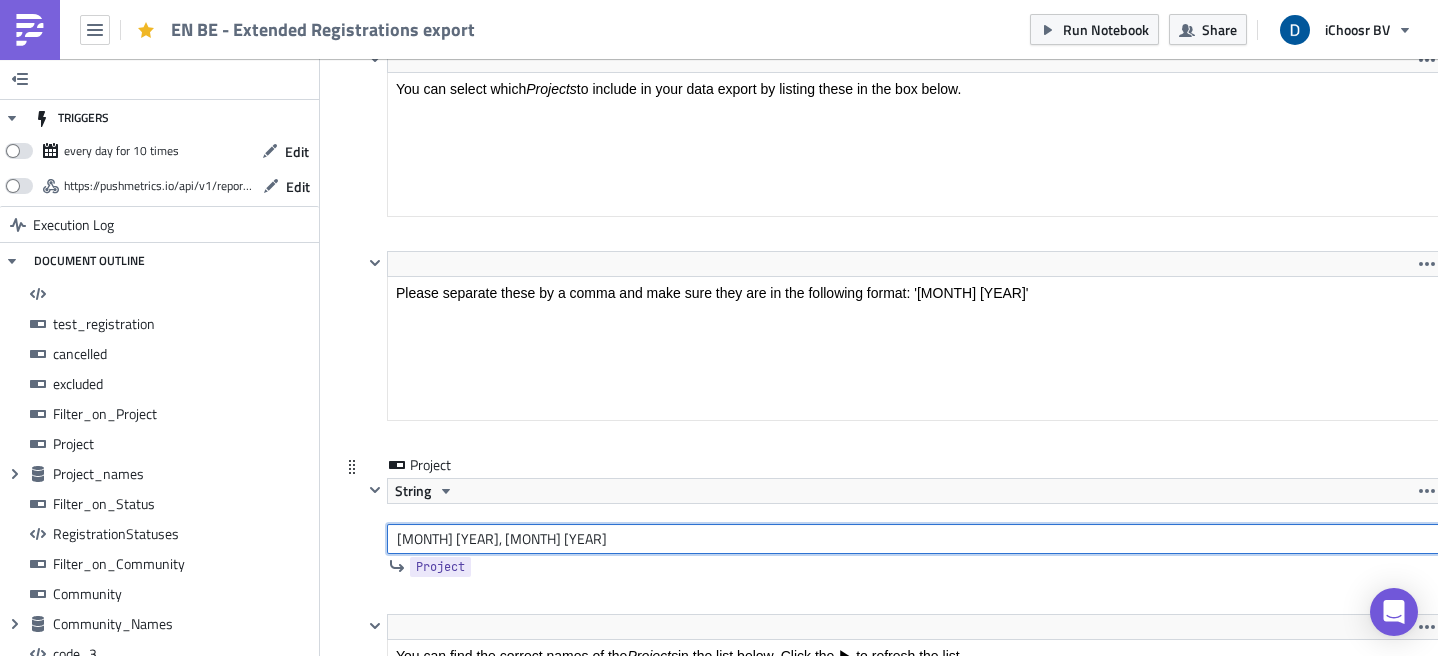 click on "[MONTH] [YEAR], [MONTH] [YEAR]" at bounding box center [913, 539] 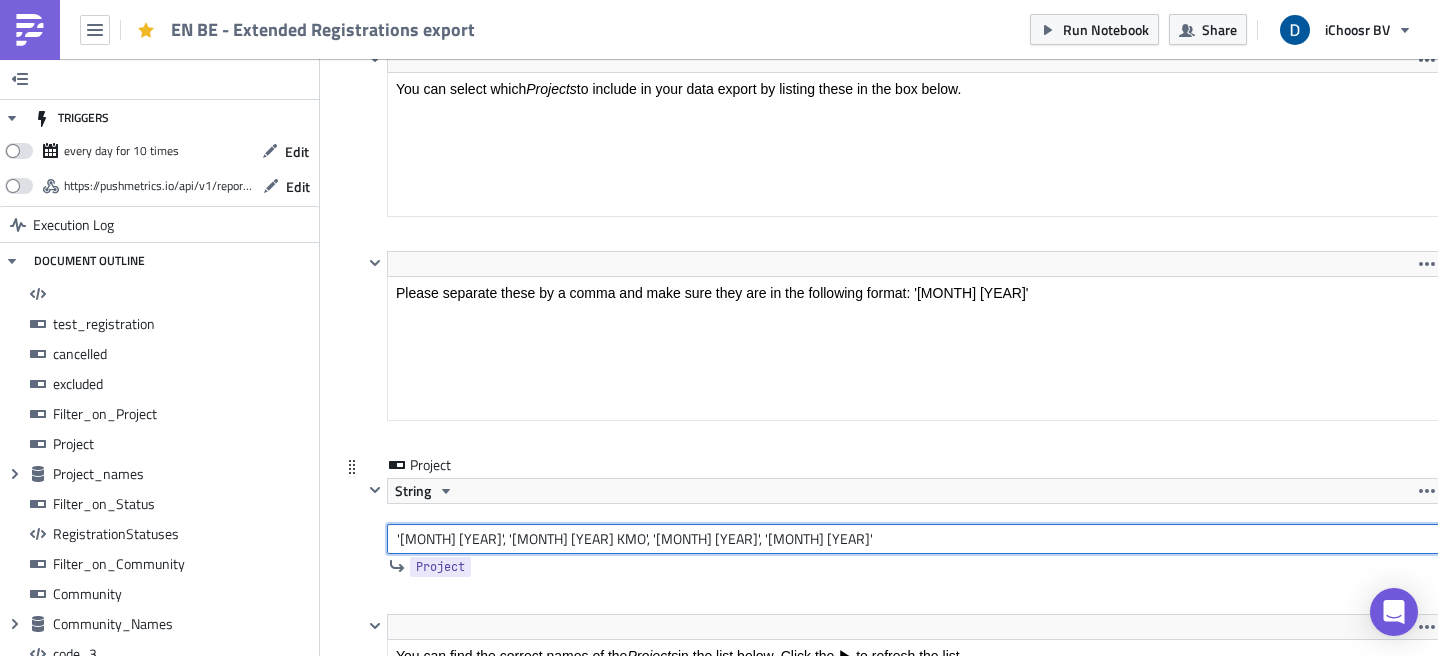 click on "'[MONTH] [YEAR]', '[MONTH] [YEAR] KMO', '[MONTH] [YEAR]', '[MONTH] [YEAR]'" at bounding box center (913, 539) 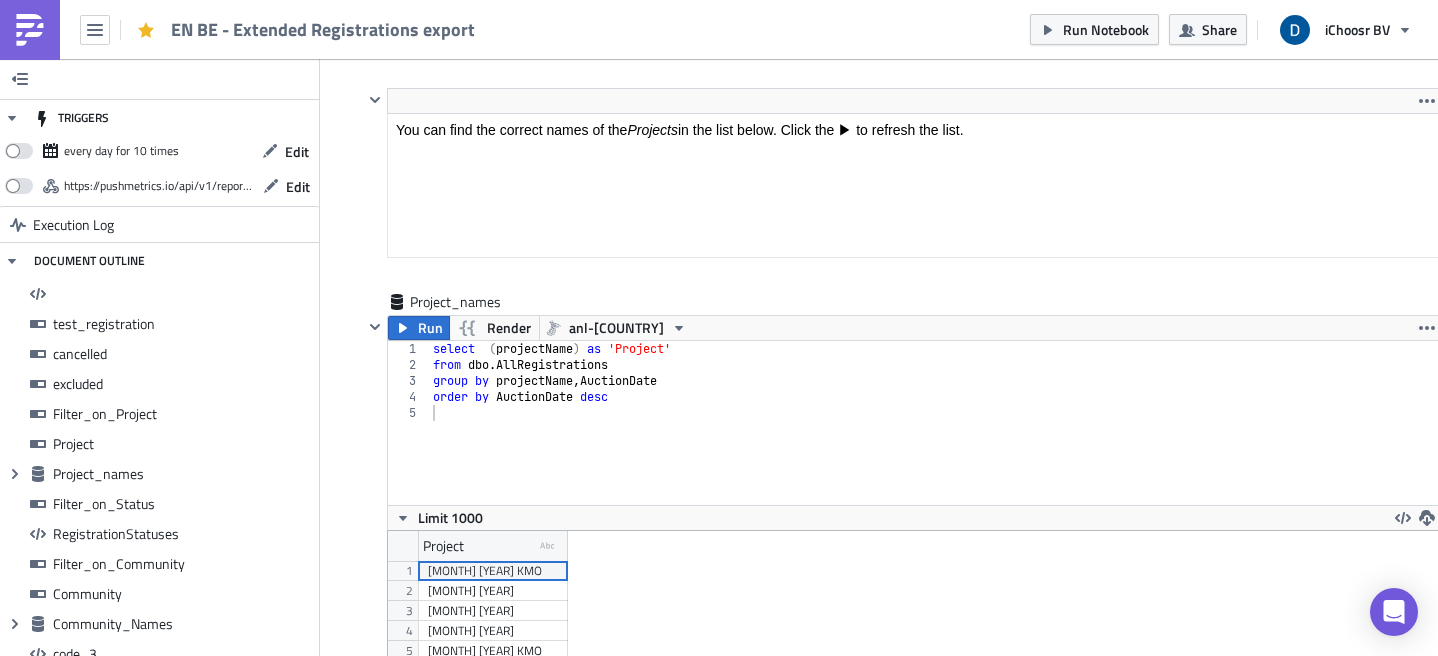 scroll, scrollTop: 4194, scrollLeft: 0, axis: vertical 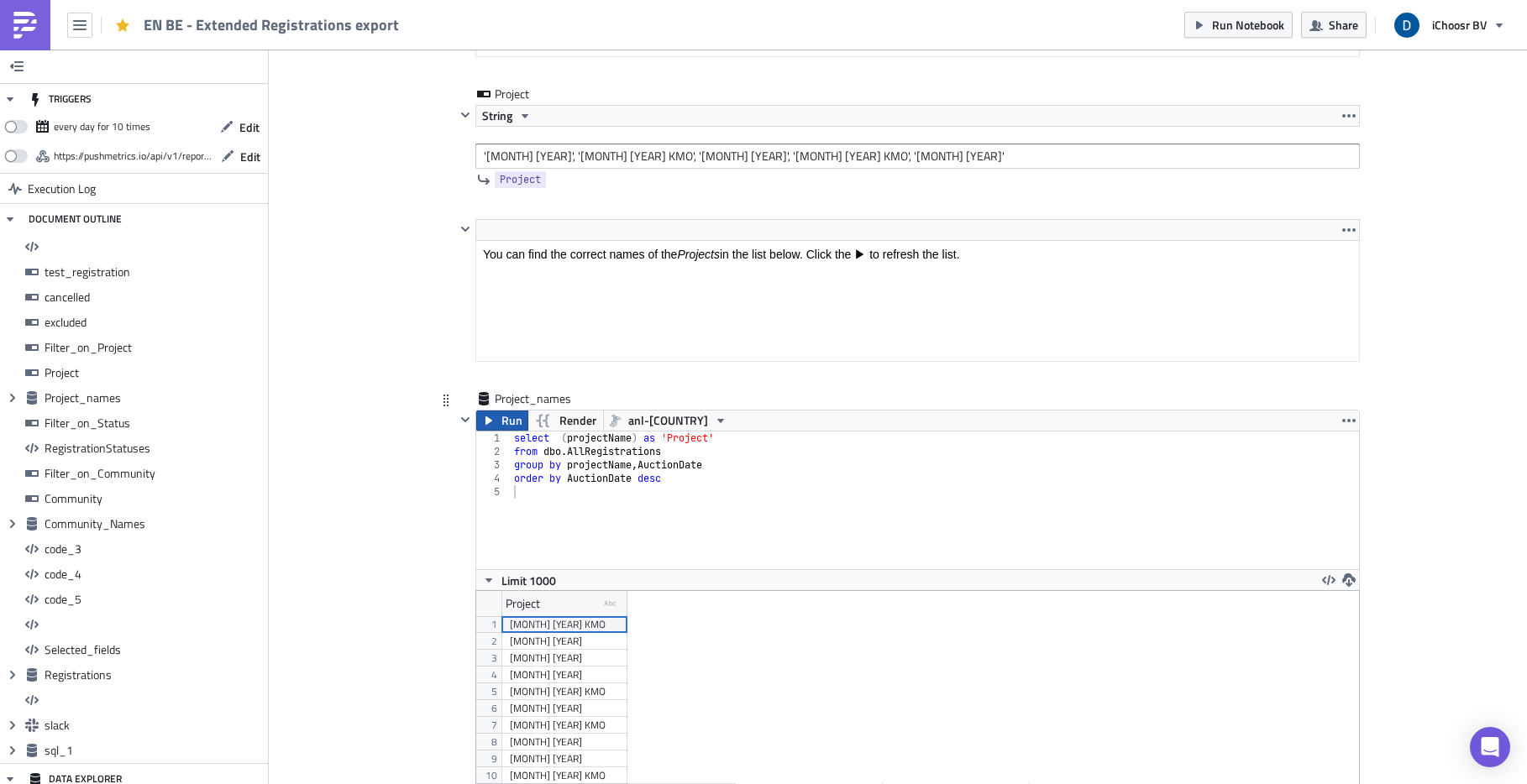click on "Run" at bounding box center (512, 421) 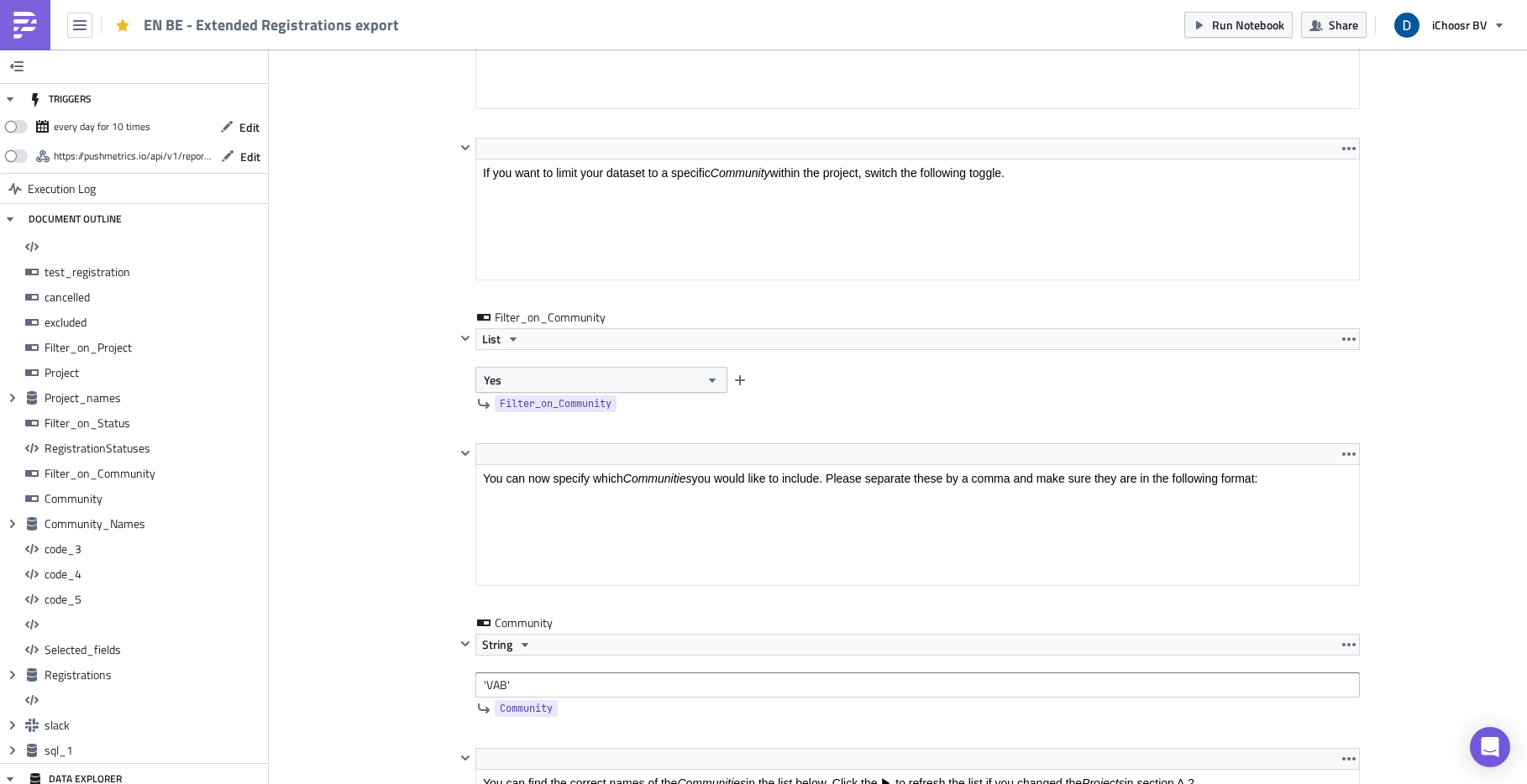 scroll, scrollTop: 5374, scrollLeft: 0, axis: vertical 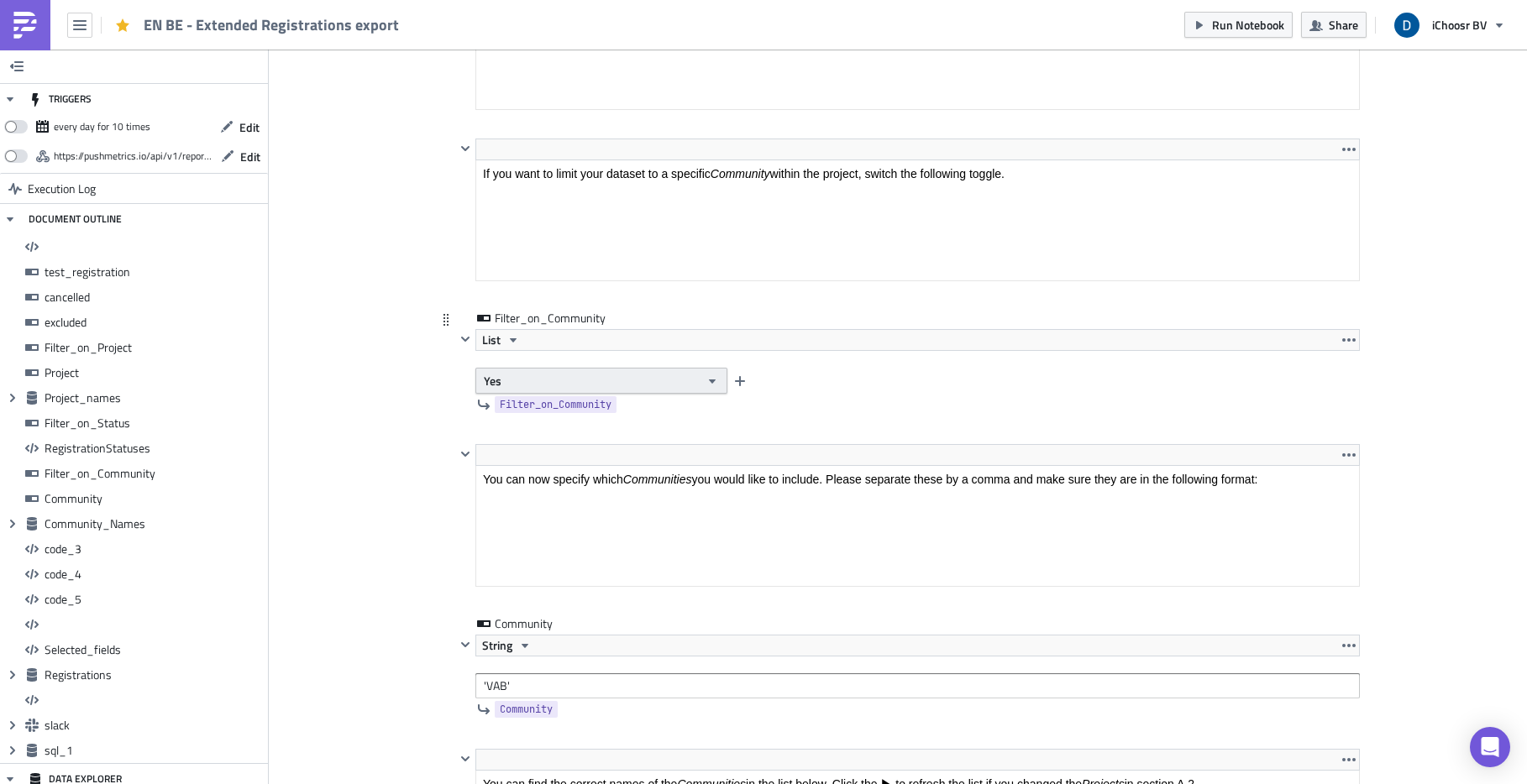 click on "Yes" at bounding box center (601, 380) 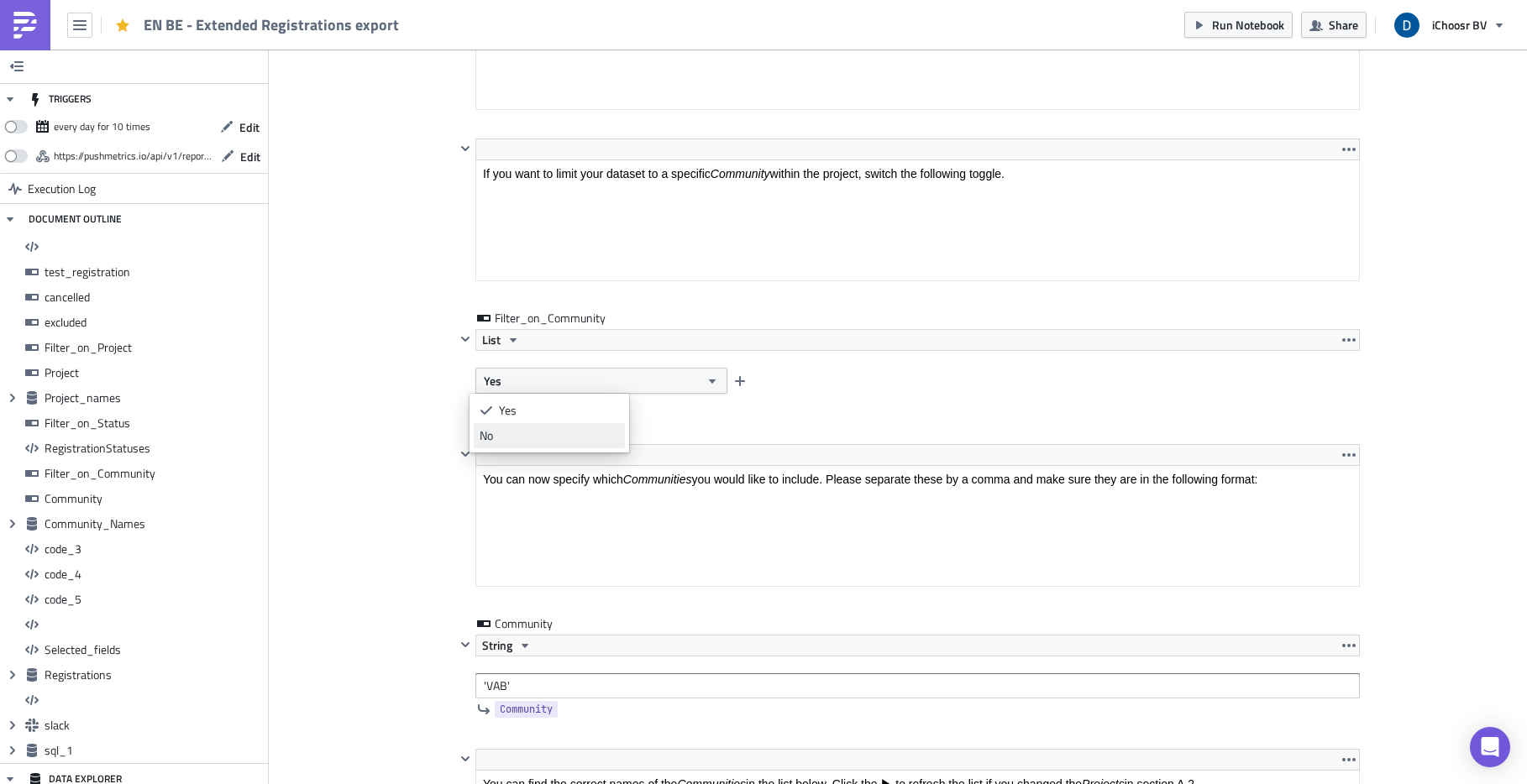click on "No" at bounding box center (549, 436) 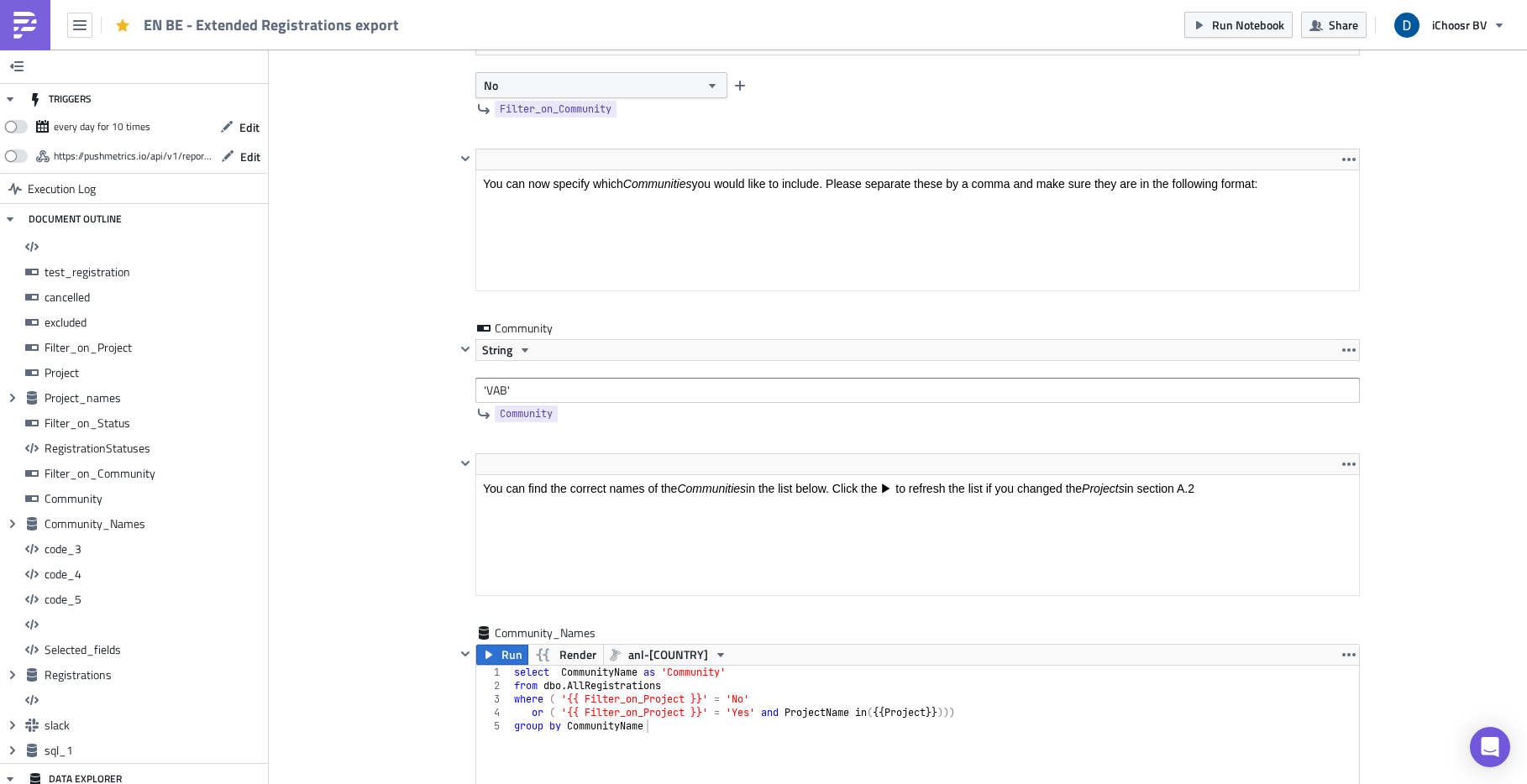 scroll, scrollTop: 5861, scrollLeft: 0, axis: vertical 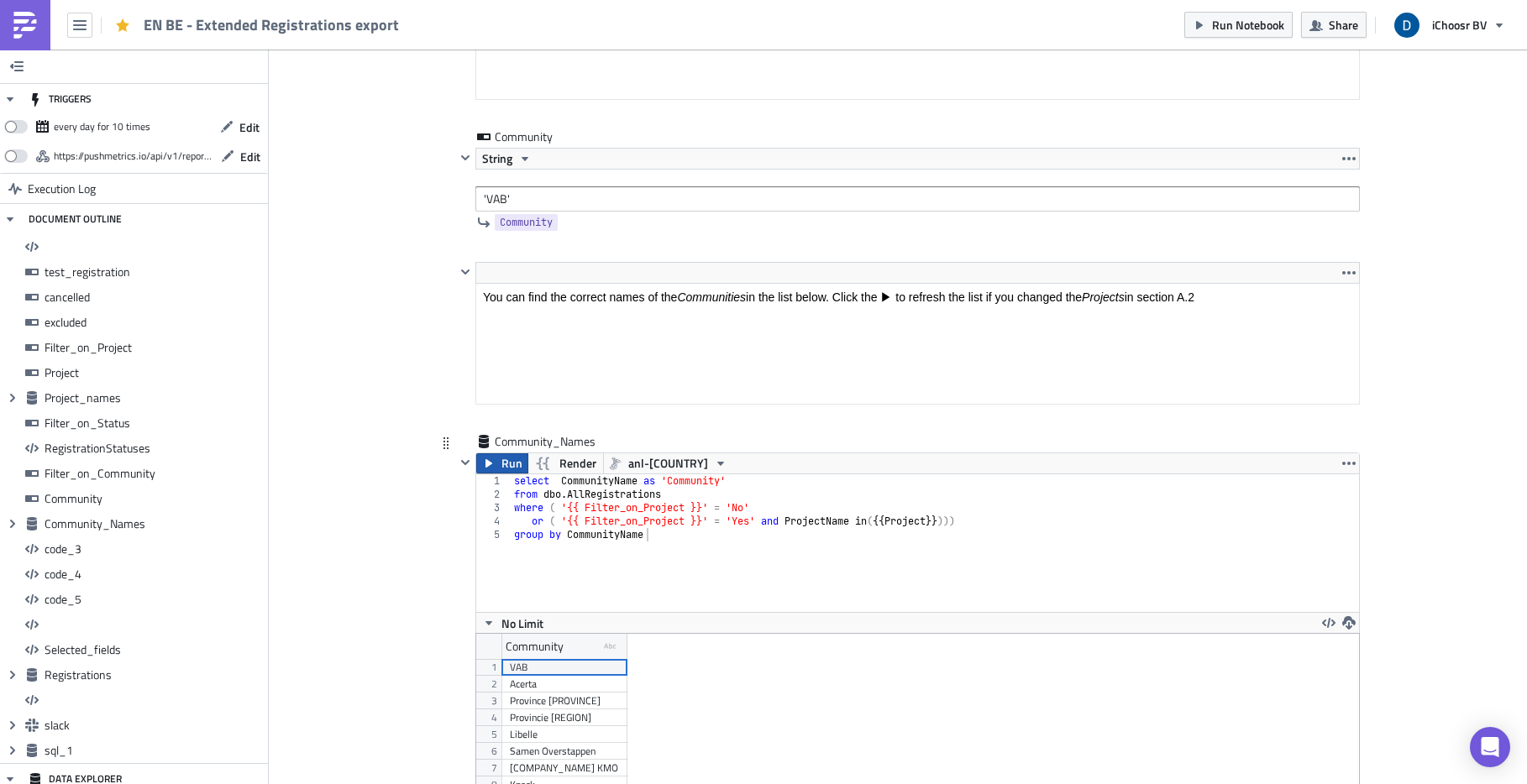click on "Run" at bounding box center [512, 463] 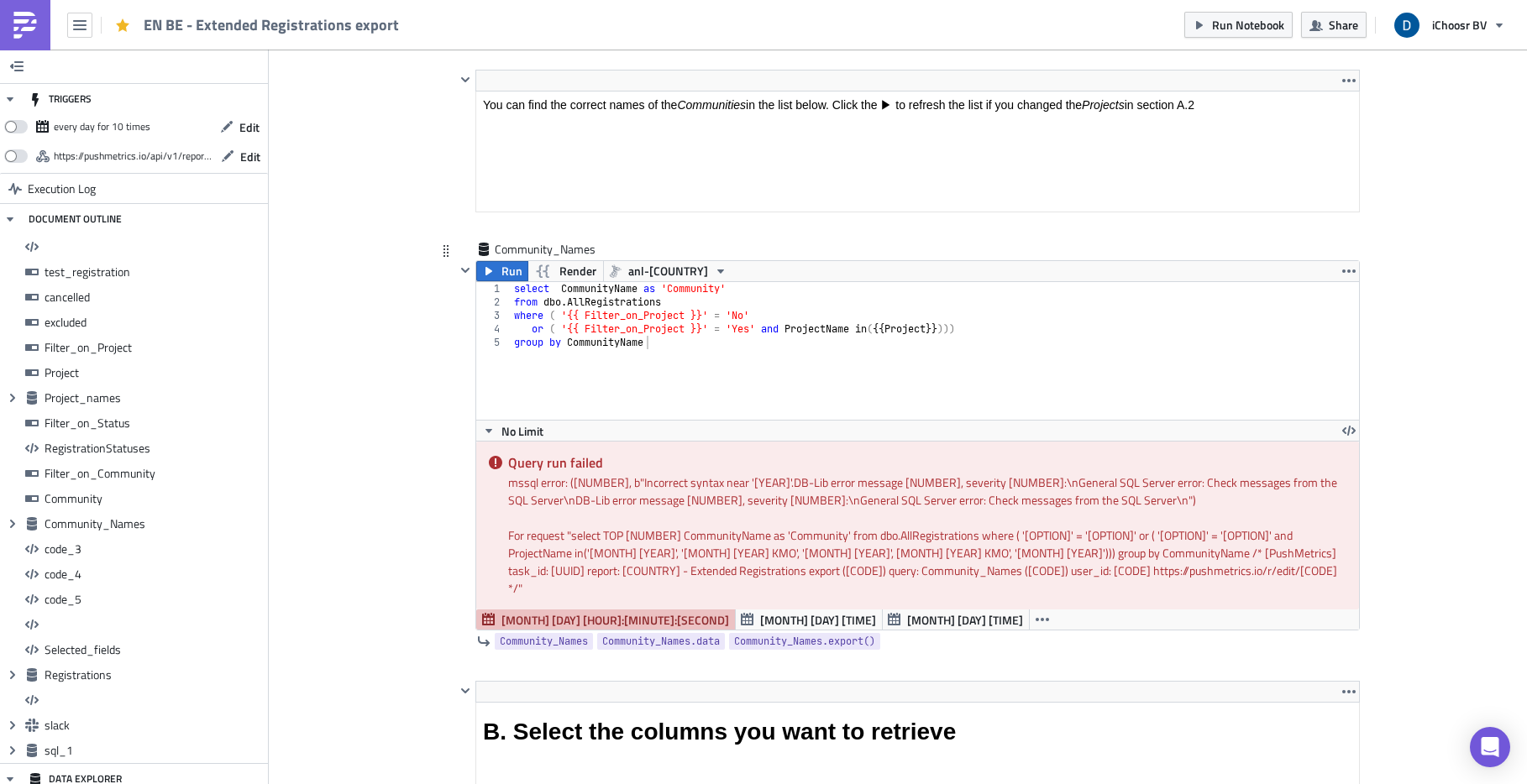 scroll, scrollTop: 6053, scrollLeft: 0, axis: vertical 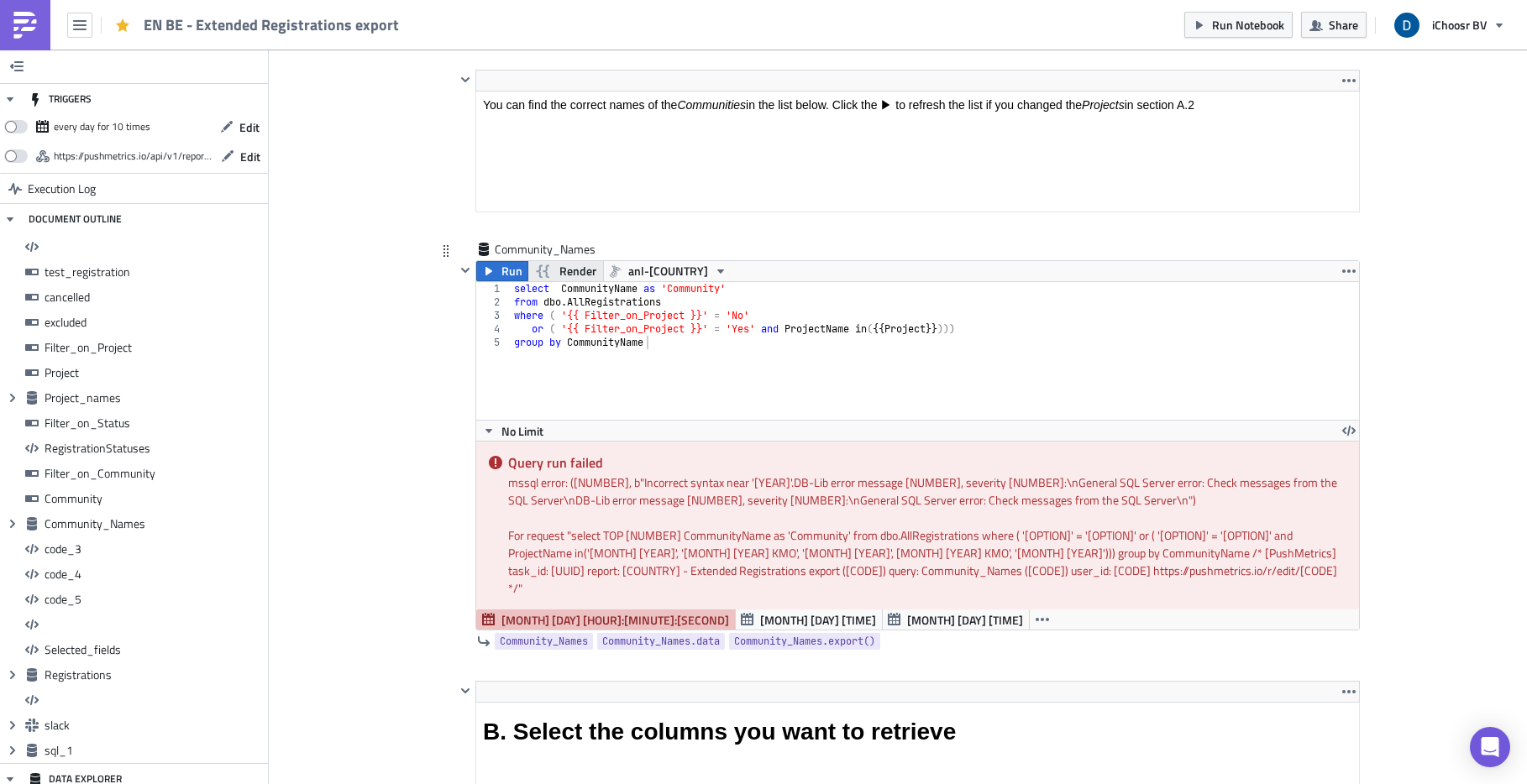 click on "Render" at bounding box center (578, 271) 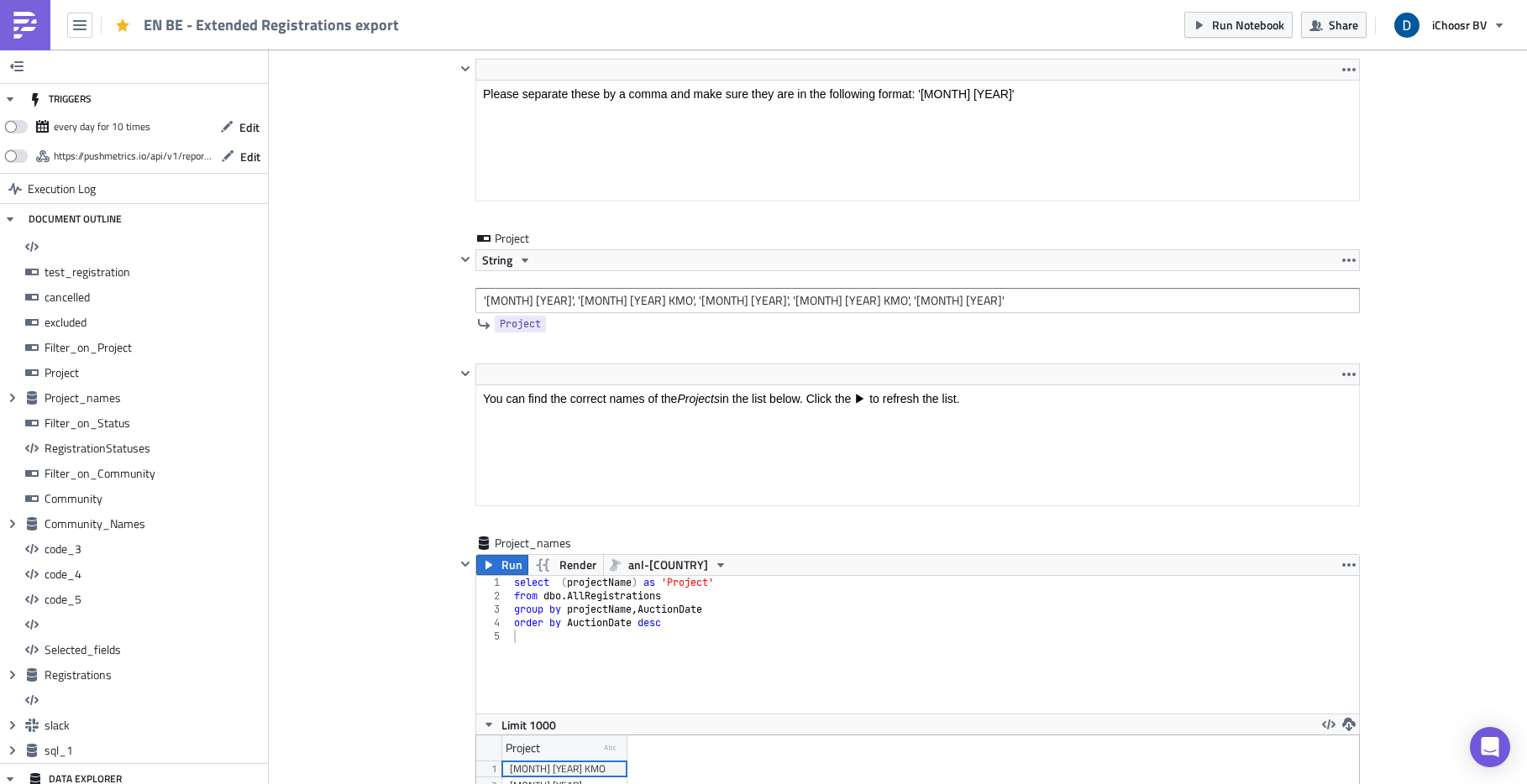 scroll, scrollTop: 3211, scrollLeft: 0, axis: vertical 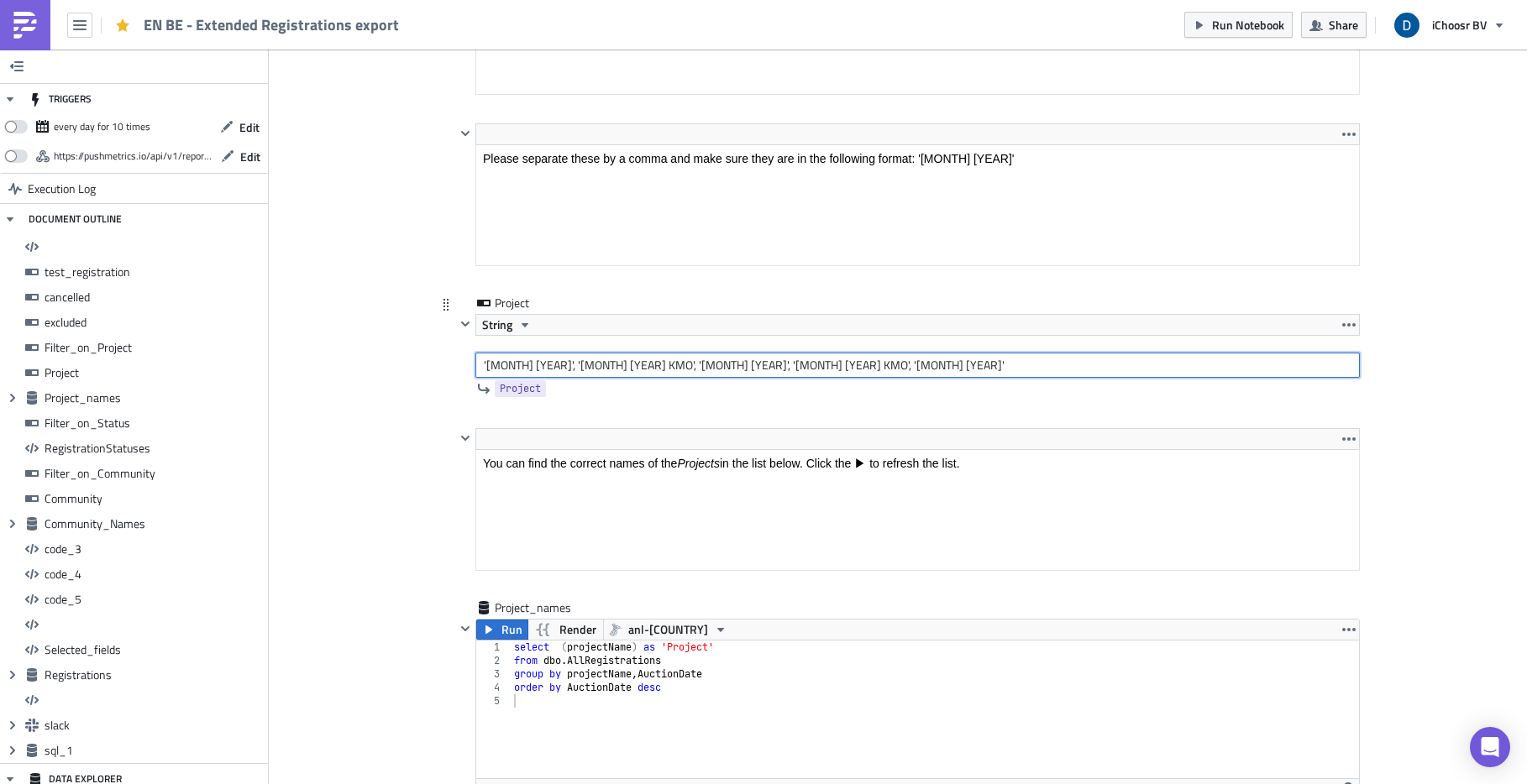 click on "'[MONTH] [YEAR]', '[MONTH] [YEAR] KMO', '[MONTH] [YEAR]', '[MONTH] [YEAR] KMO', '[MONTH] [YEAR]'" at bounding box center [917, 365] 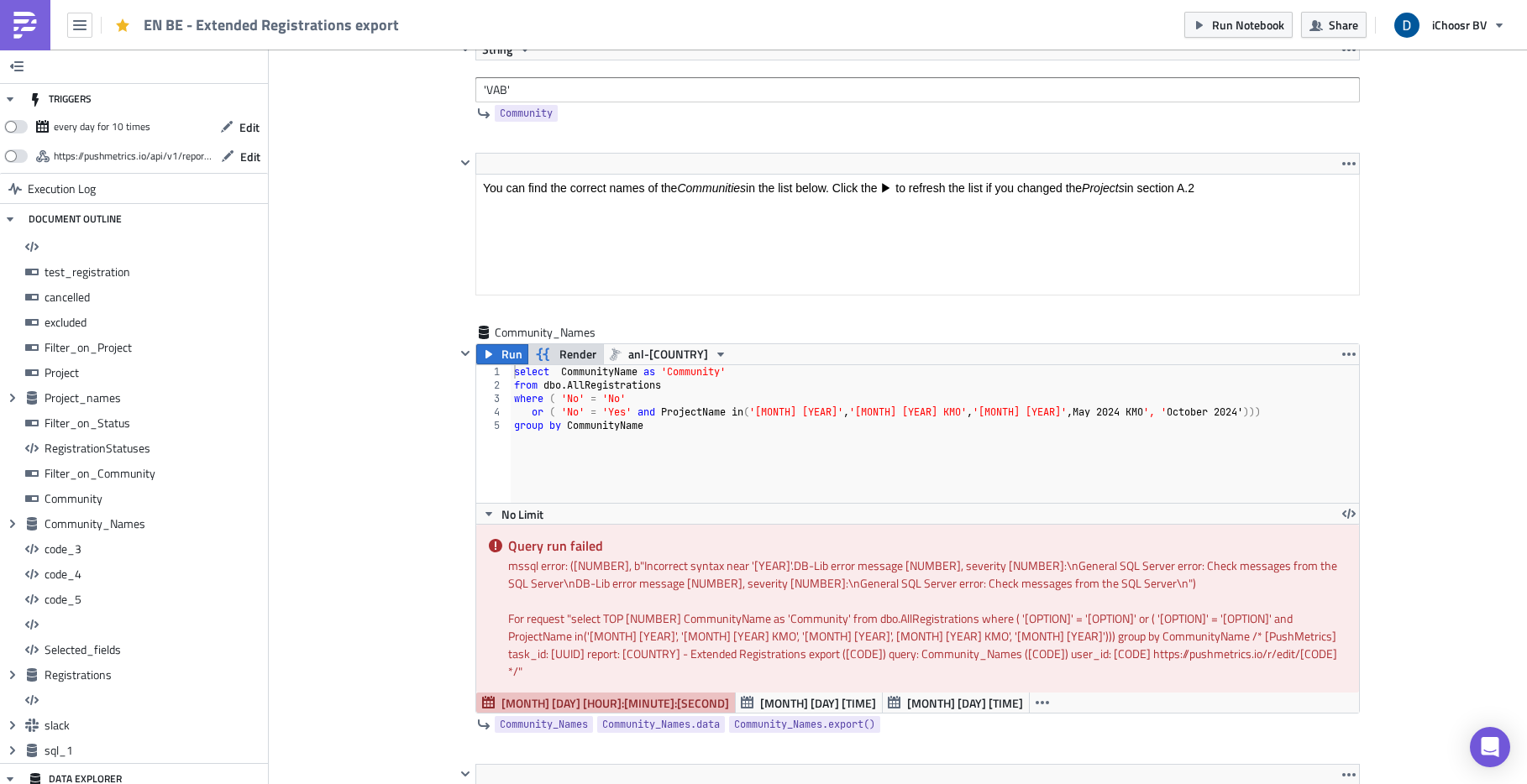 scroll, scrollTop: 6021, scrollLeft: 0, axis: vertical 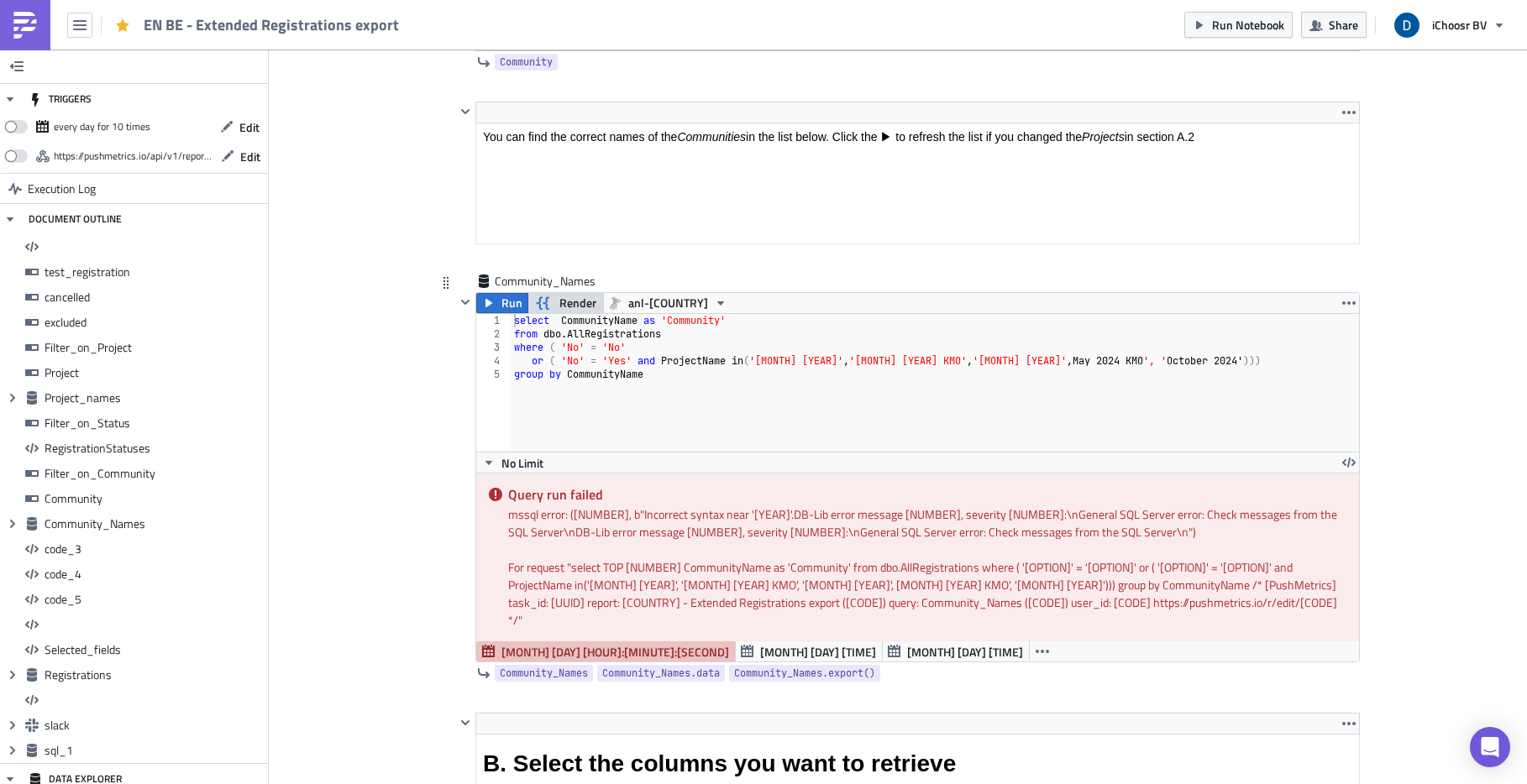 type on "'[MONTH] [YEAR]', '[MONTH] [YEAR] KMO', '[MONTH] [YEAR]', '[MONTH] [YEAR] KMO', '[MONTH] [YEAR]'" 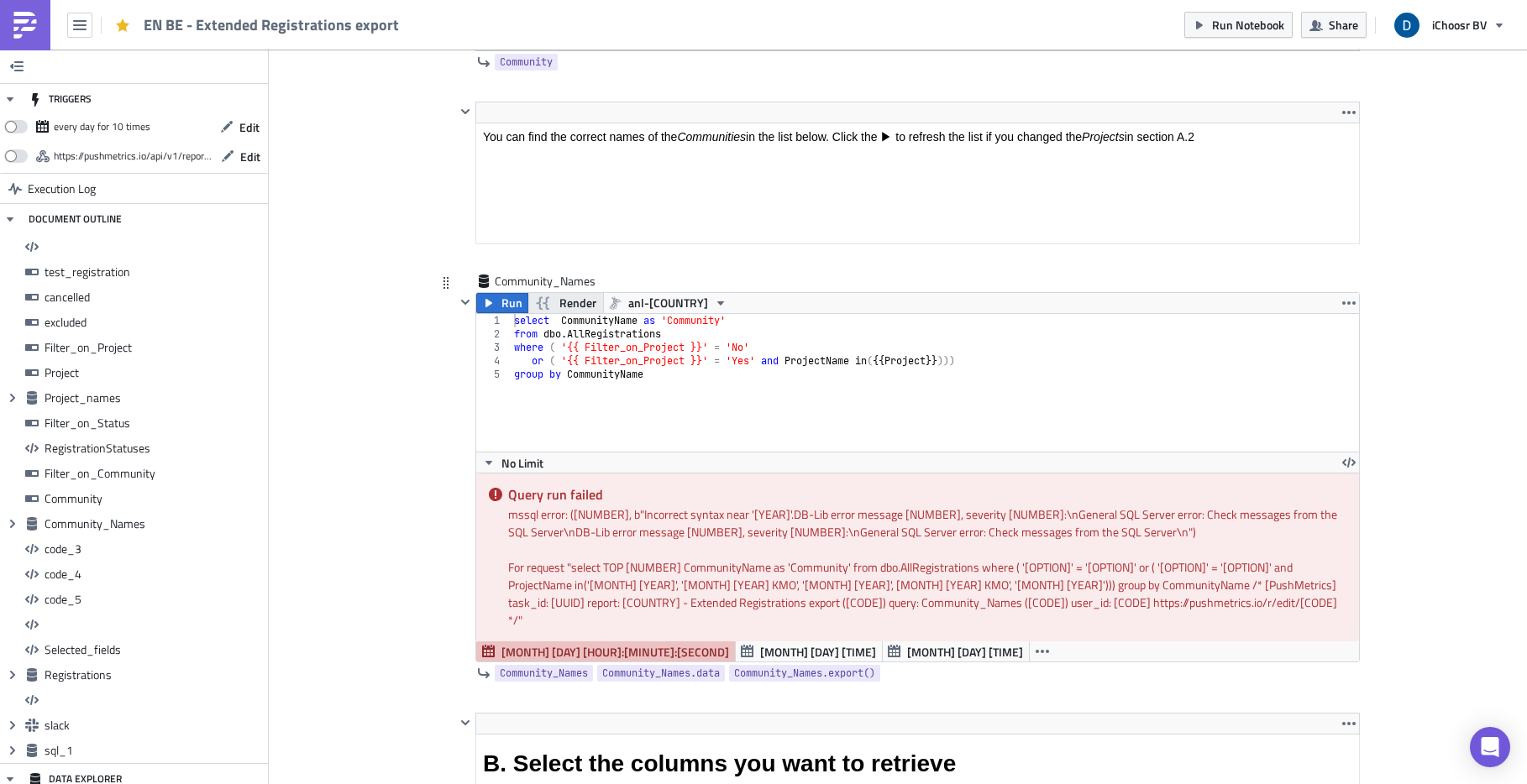 click on "Render" at bounding box center [578, 303] 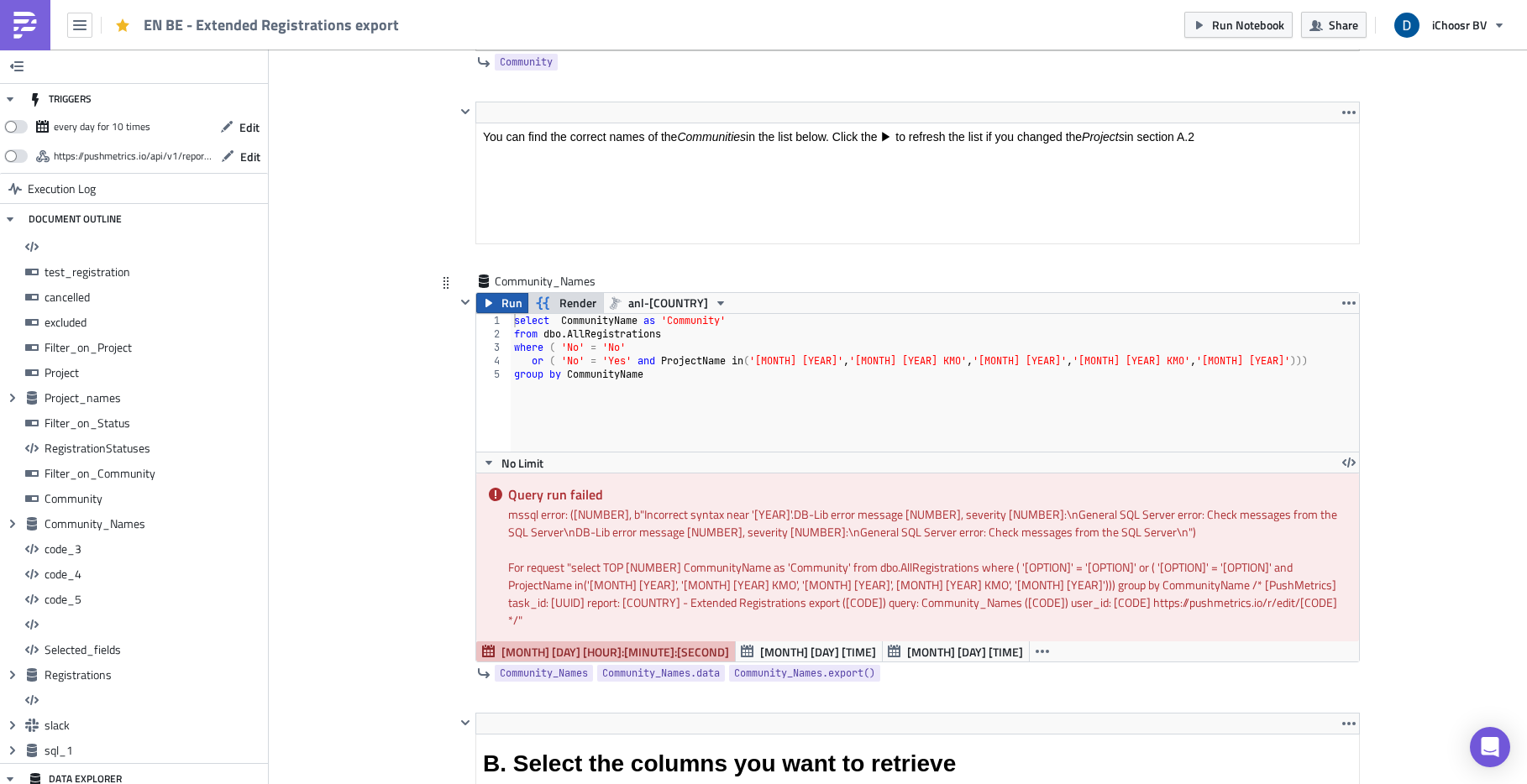 click on "Run" at bounding box center (512, 303) 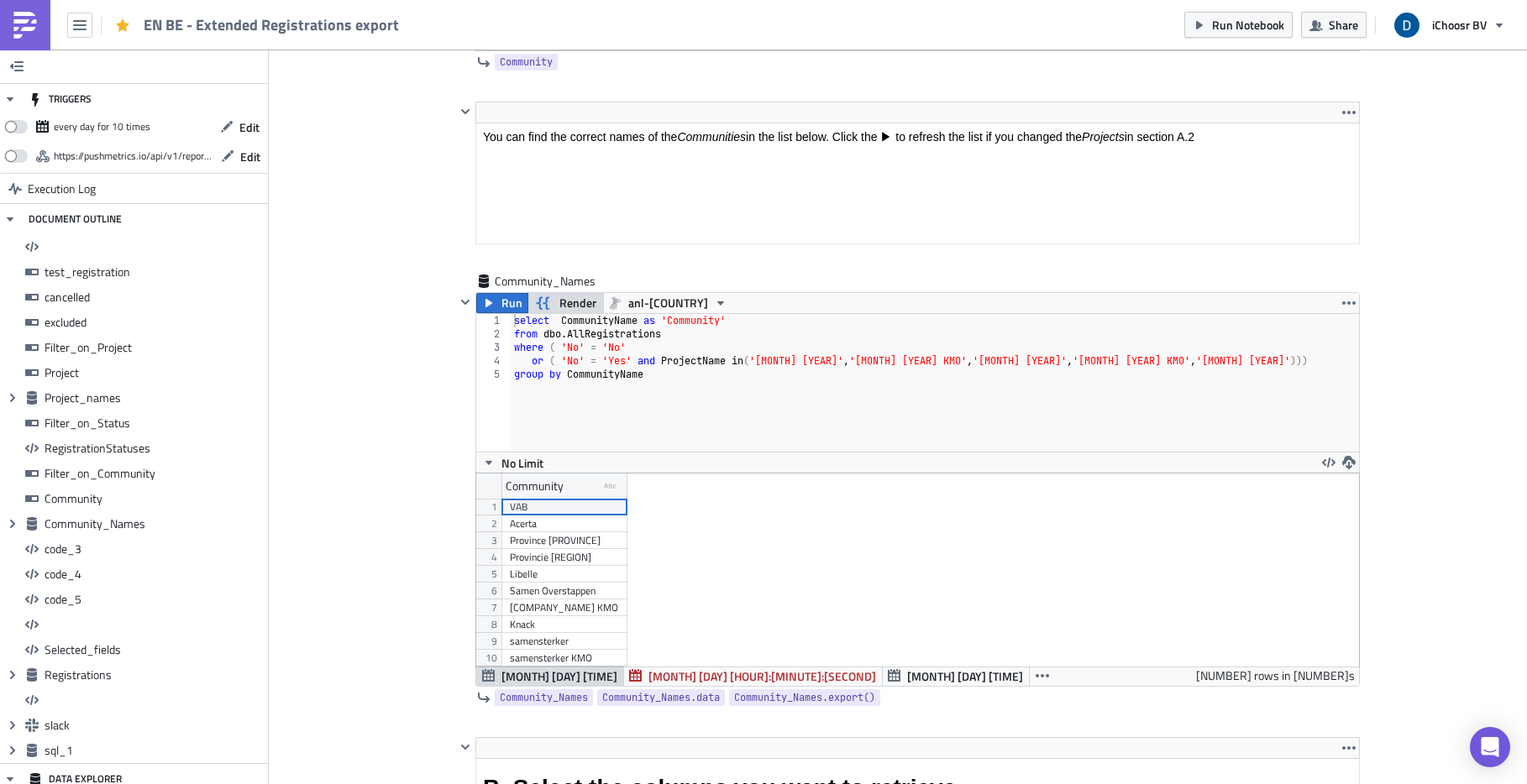 scroll, scrollTop: 83747, scrollLeft: 83111, axis: both 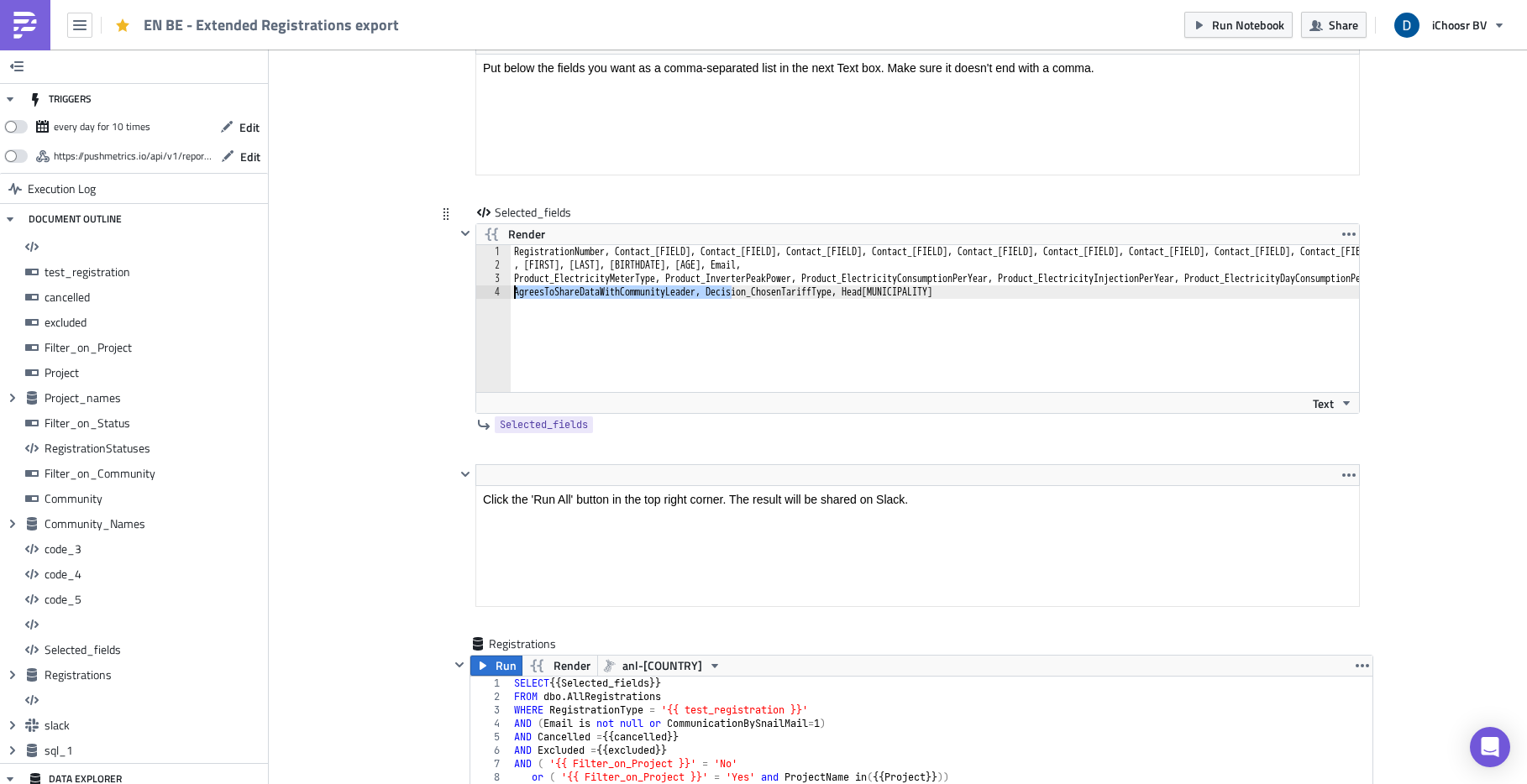 drag, startPoint x: 727, startPoint y: 289, endPoint x: 440, endPoint y: 295, distance: 287.06271 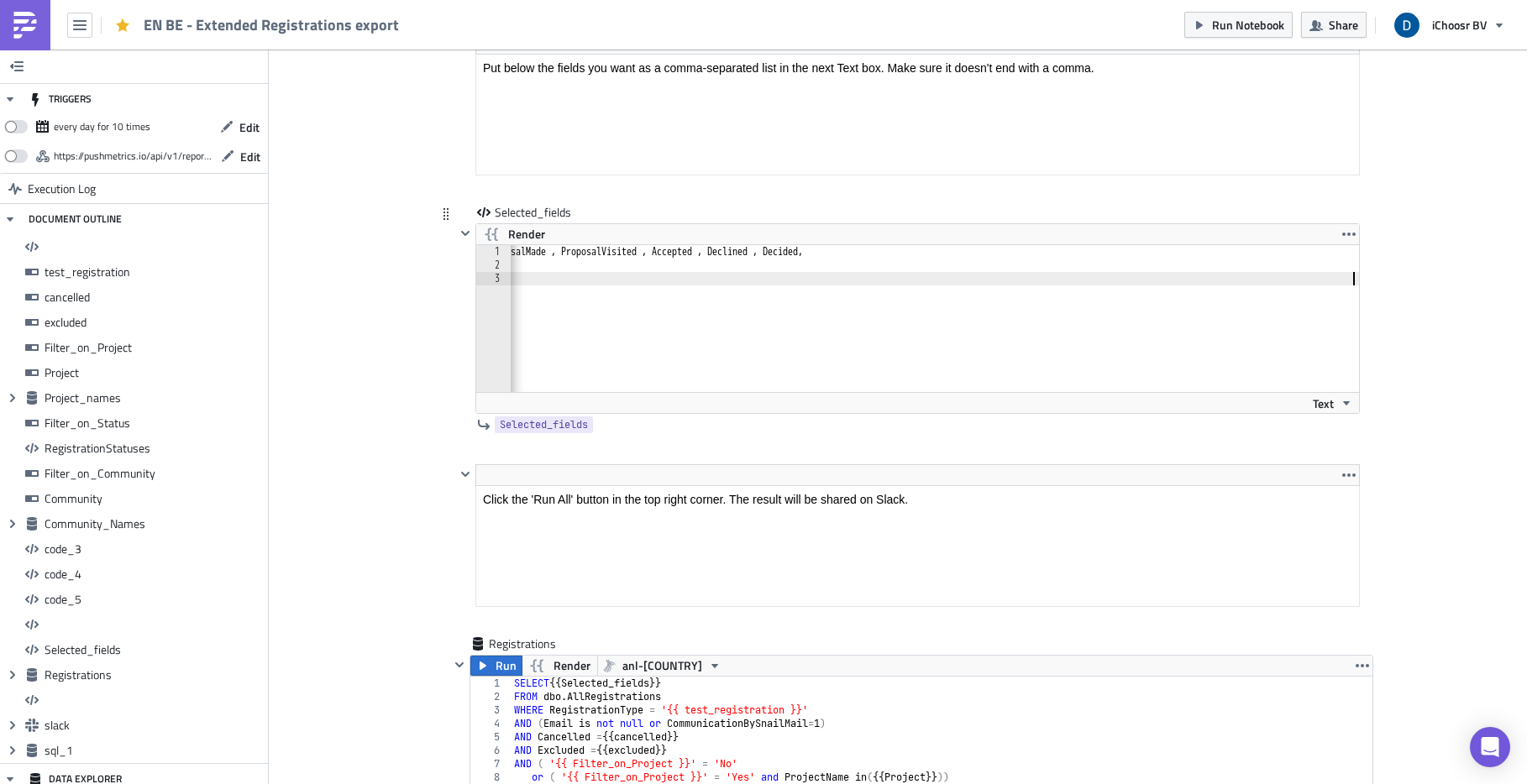 scroll, scrollTop: 0, scrollLeft: 2997, axis: horizontal 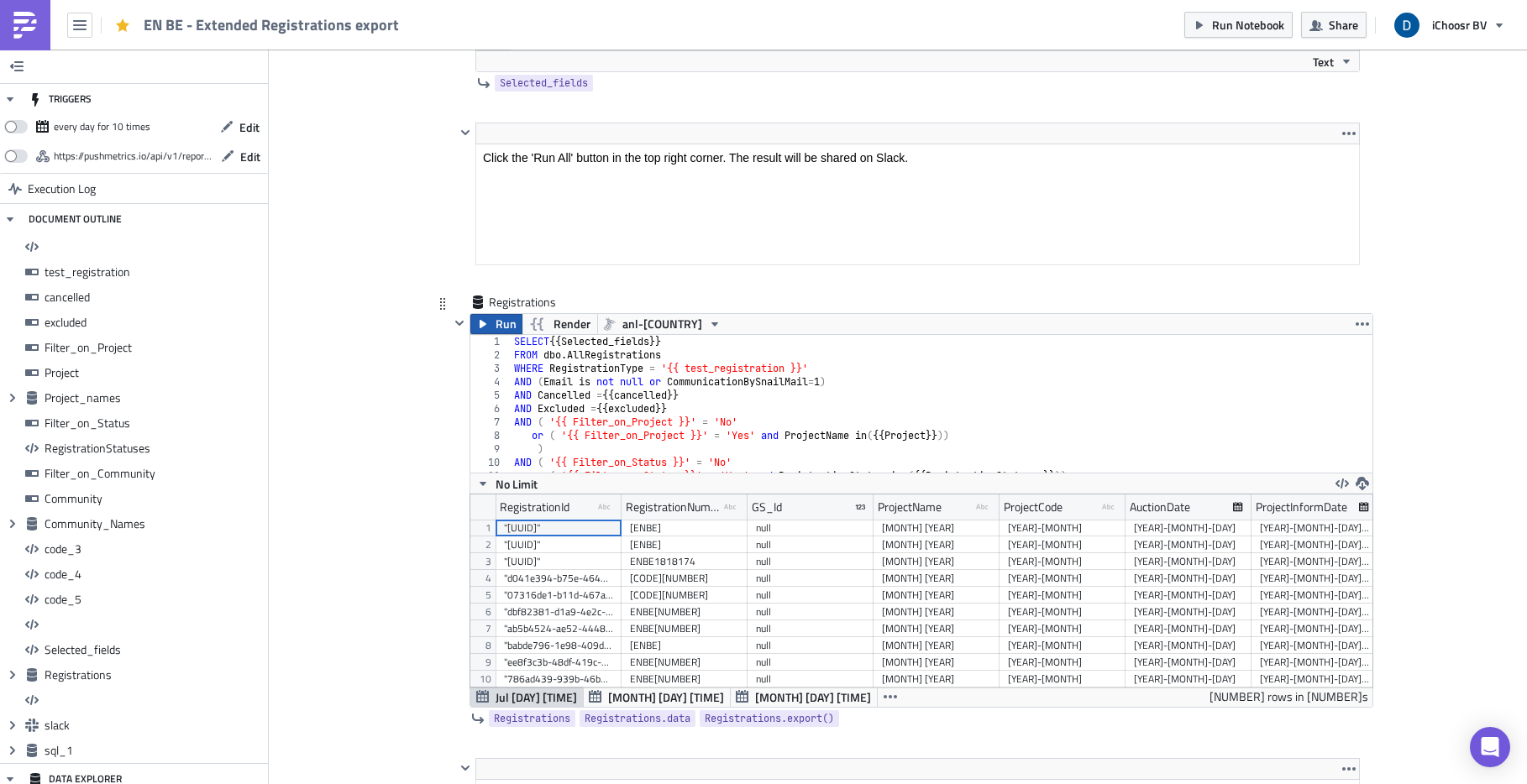 click on "Run" at bounding box center (506, 324) 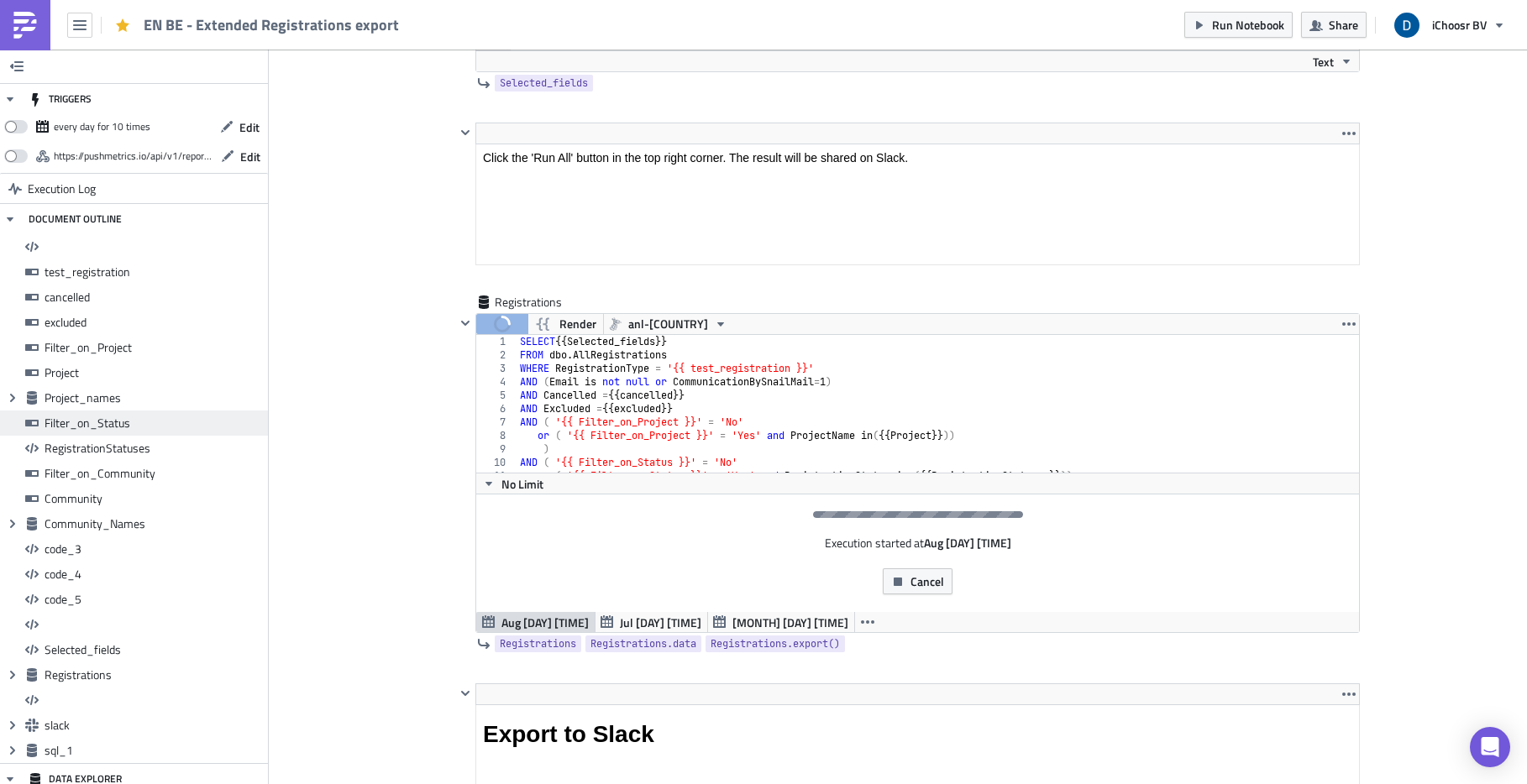 scroll, scrollTop: 11630, scrollLeft: 0, axis: vertical 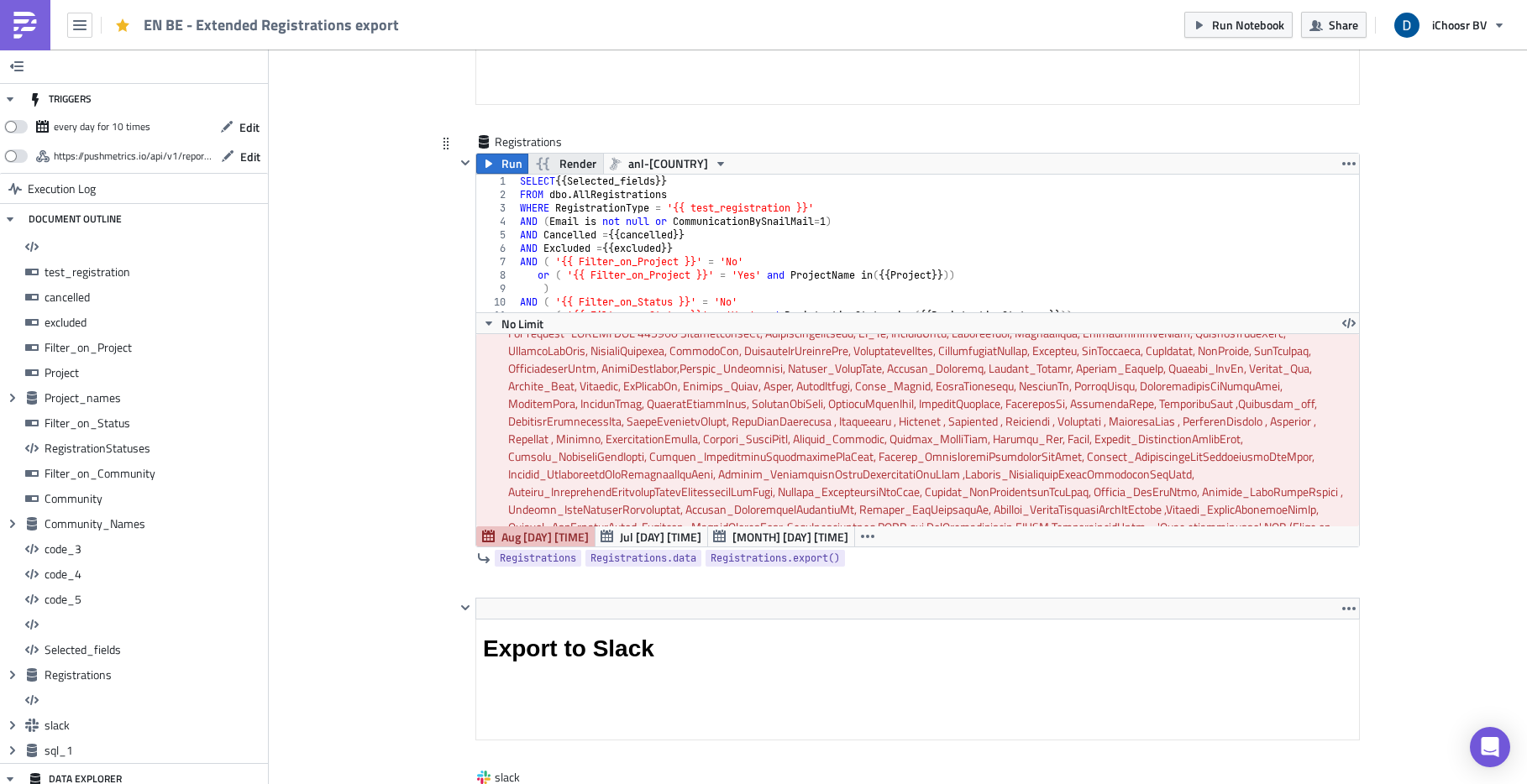 click on "Render" at bounding box center [578, 164] 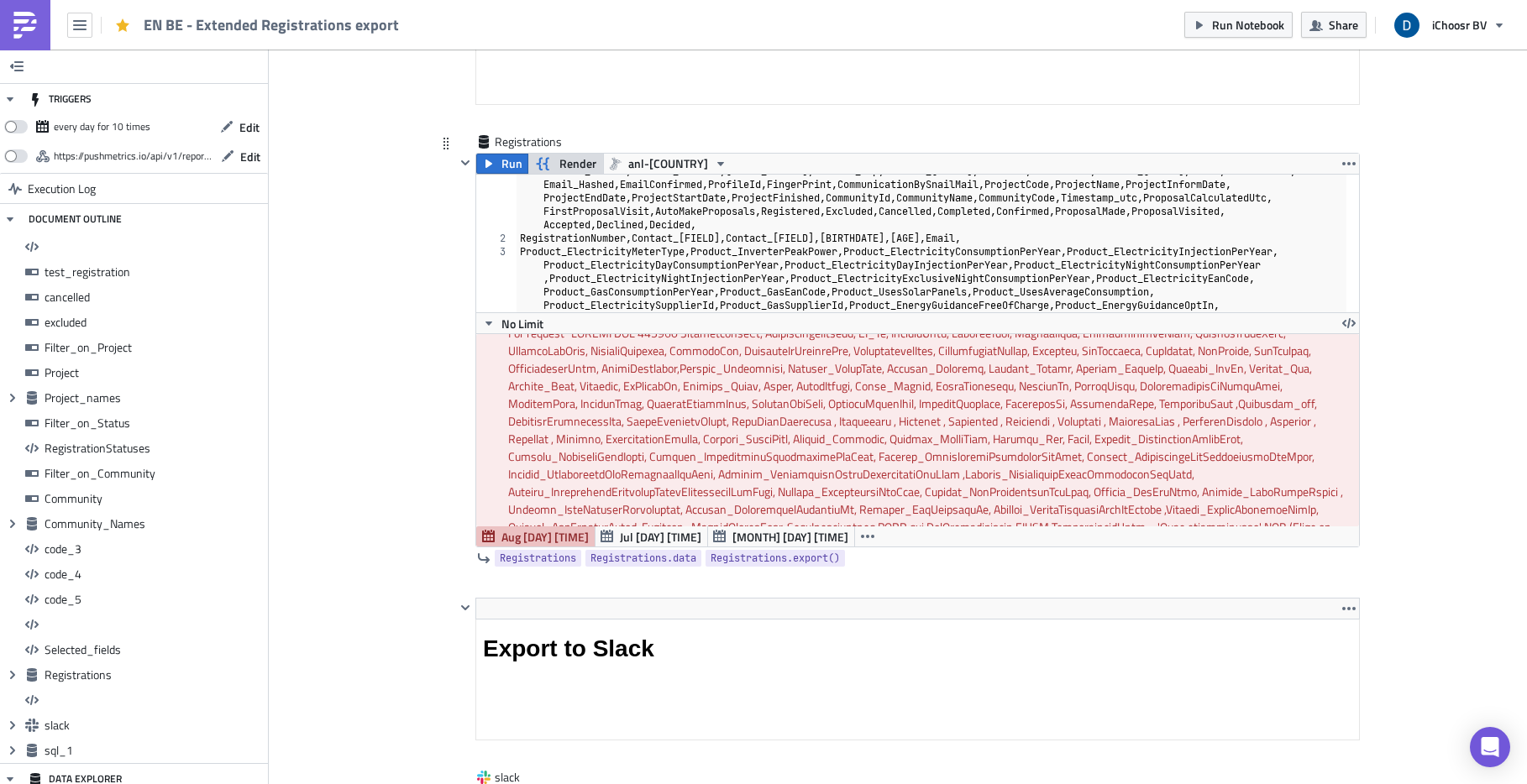 scroll, scrollTop: 265, scrollLeft: 0, axis: vertical 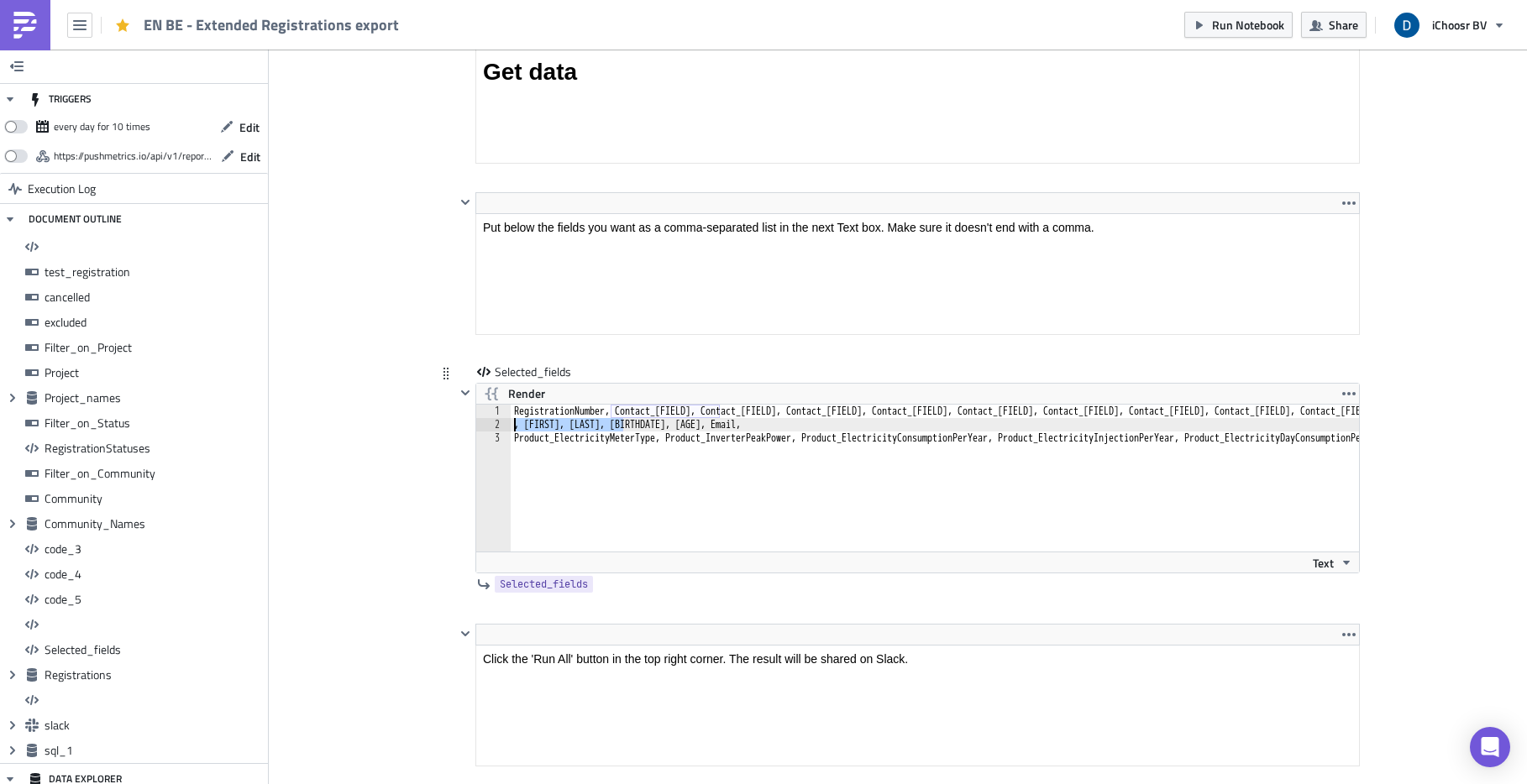 drag, startPoint x: 617, startPoint y: 423, endPoint x: 511, endPoint y: 422, distance: 106.00472 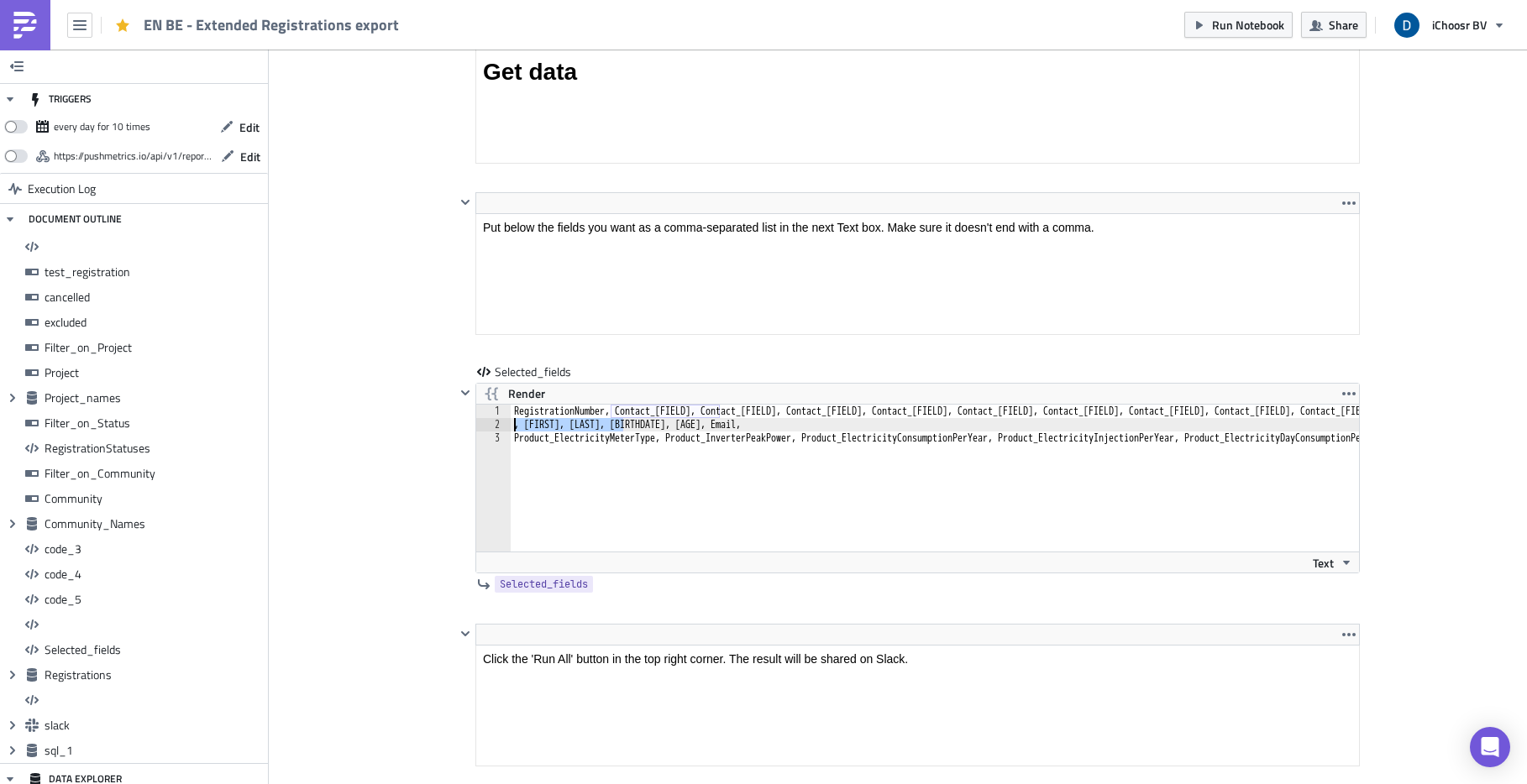 type on ", Contact_[FIELD], Contact_[FIELD], Contact_[FIELD], Contact_[FIELD], Email," 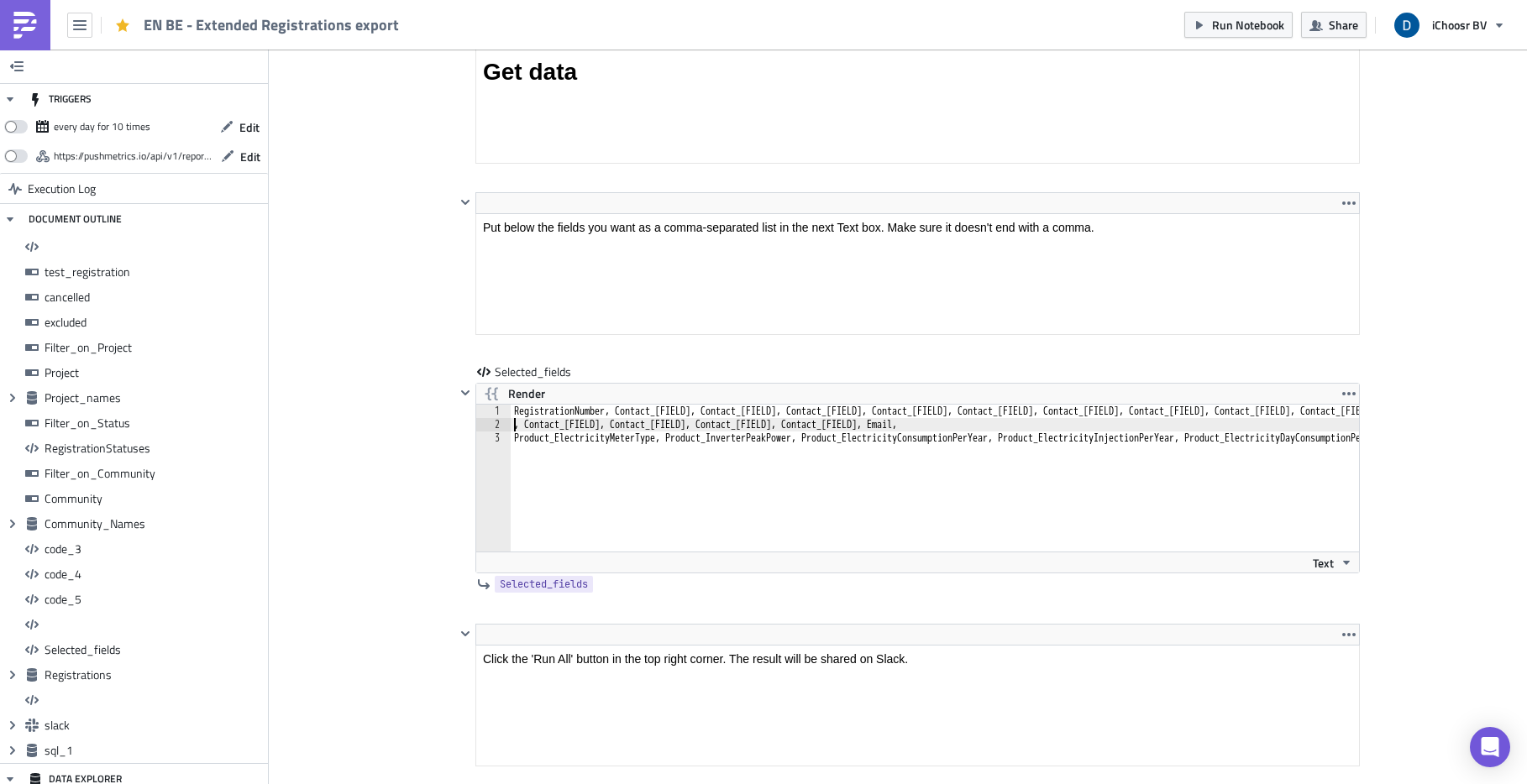type 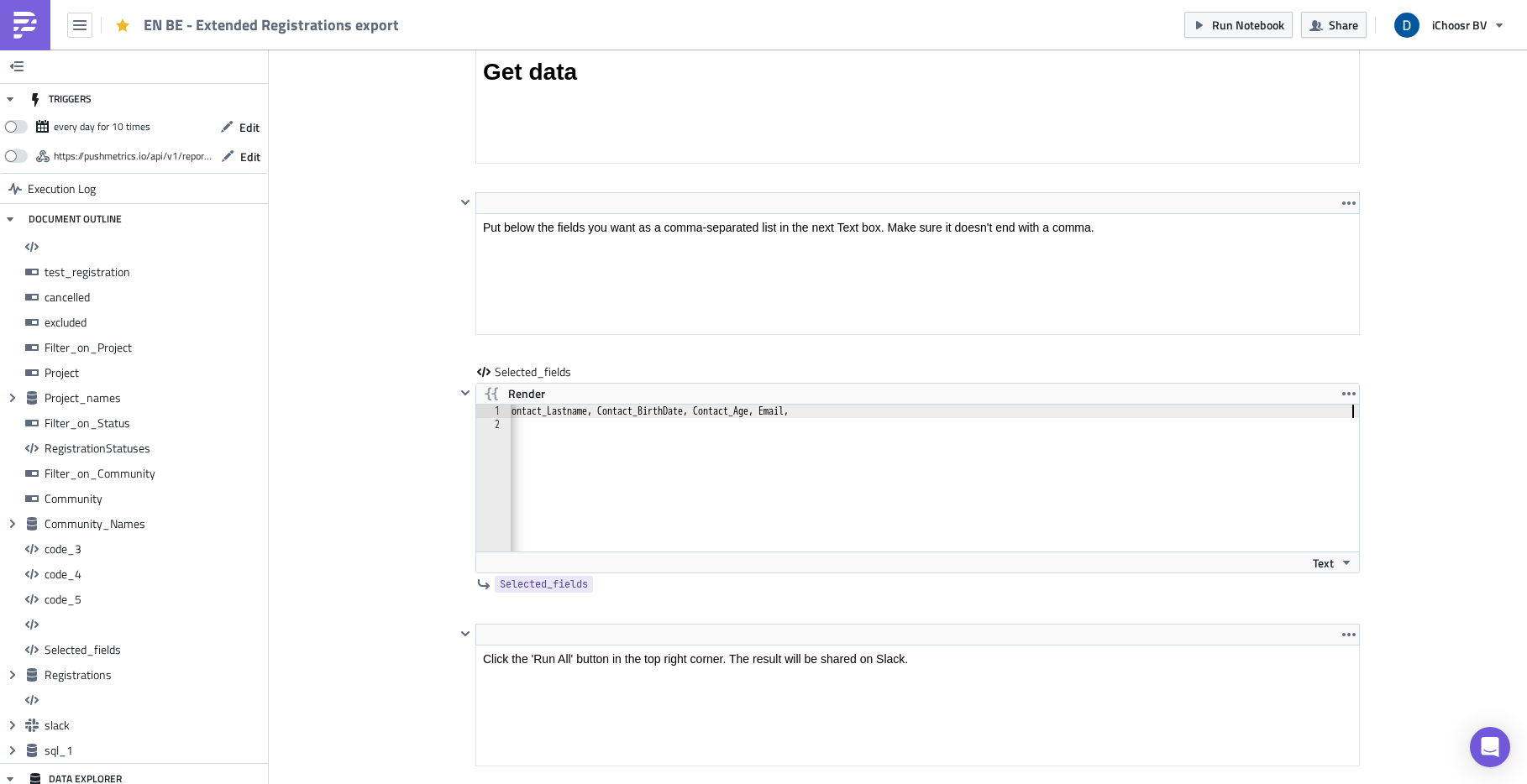 scroll, scrollTop: 0, scrollLeft: 4770, axis: horizontal 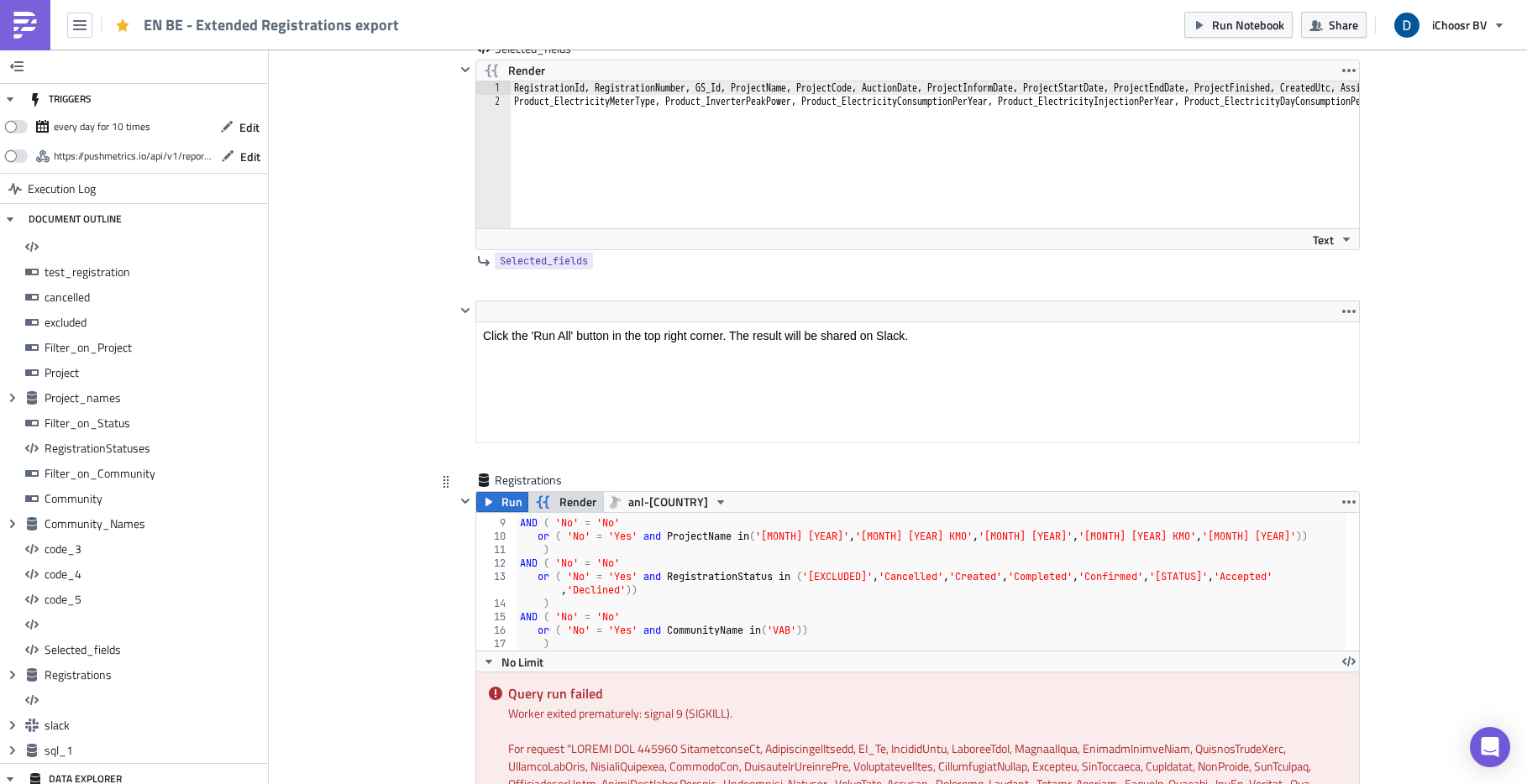 click on "Render" at bounding box center (578, 502) 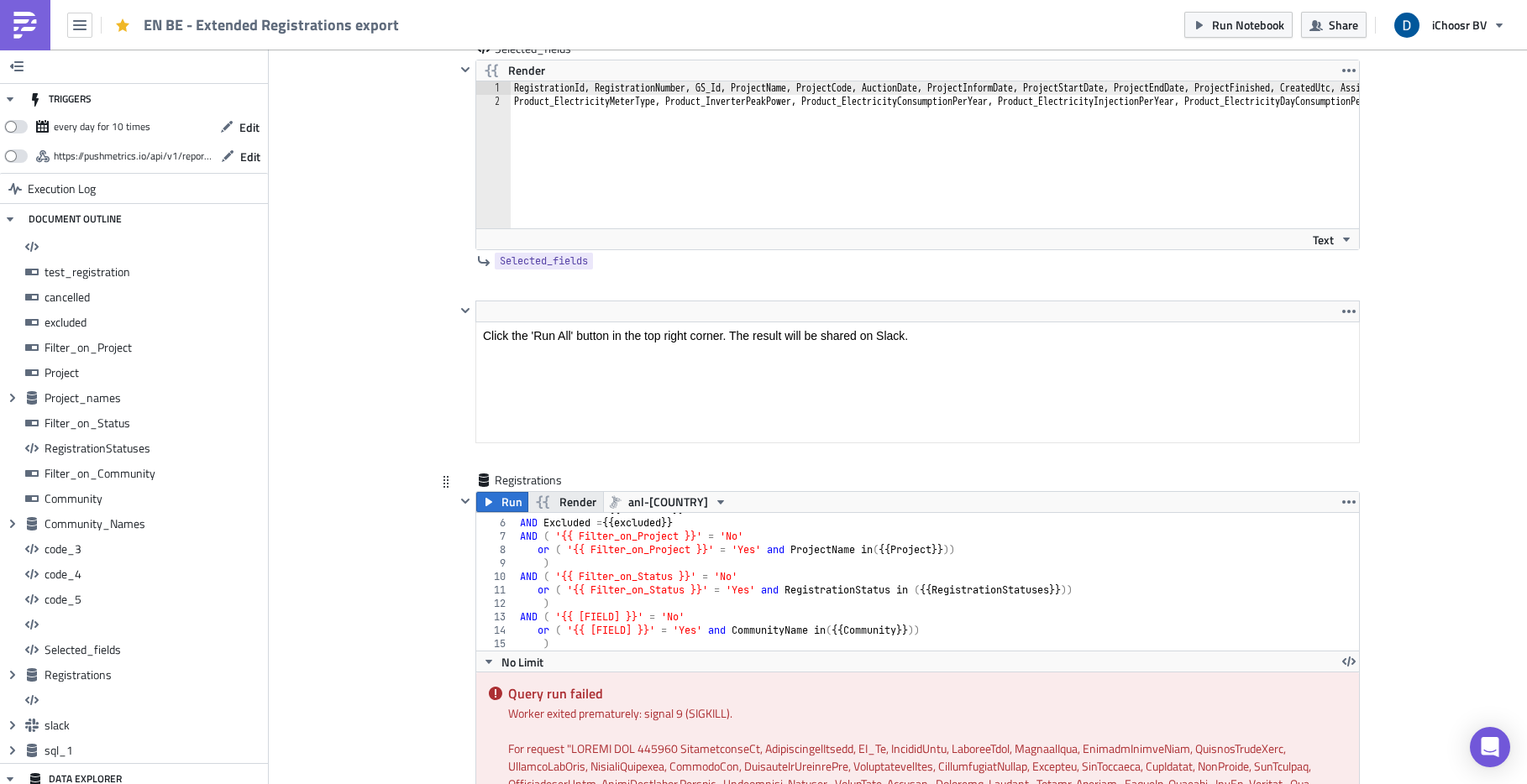 click on "Render" at bounding box center (578, 502) 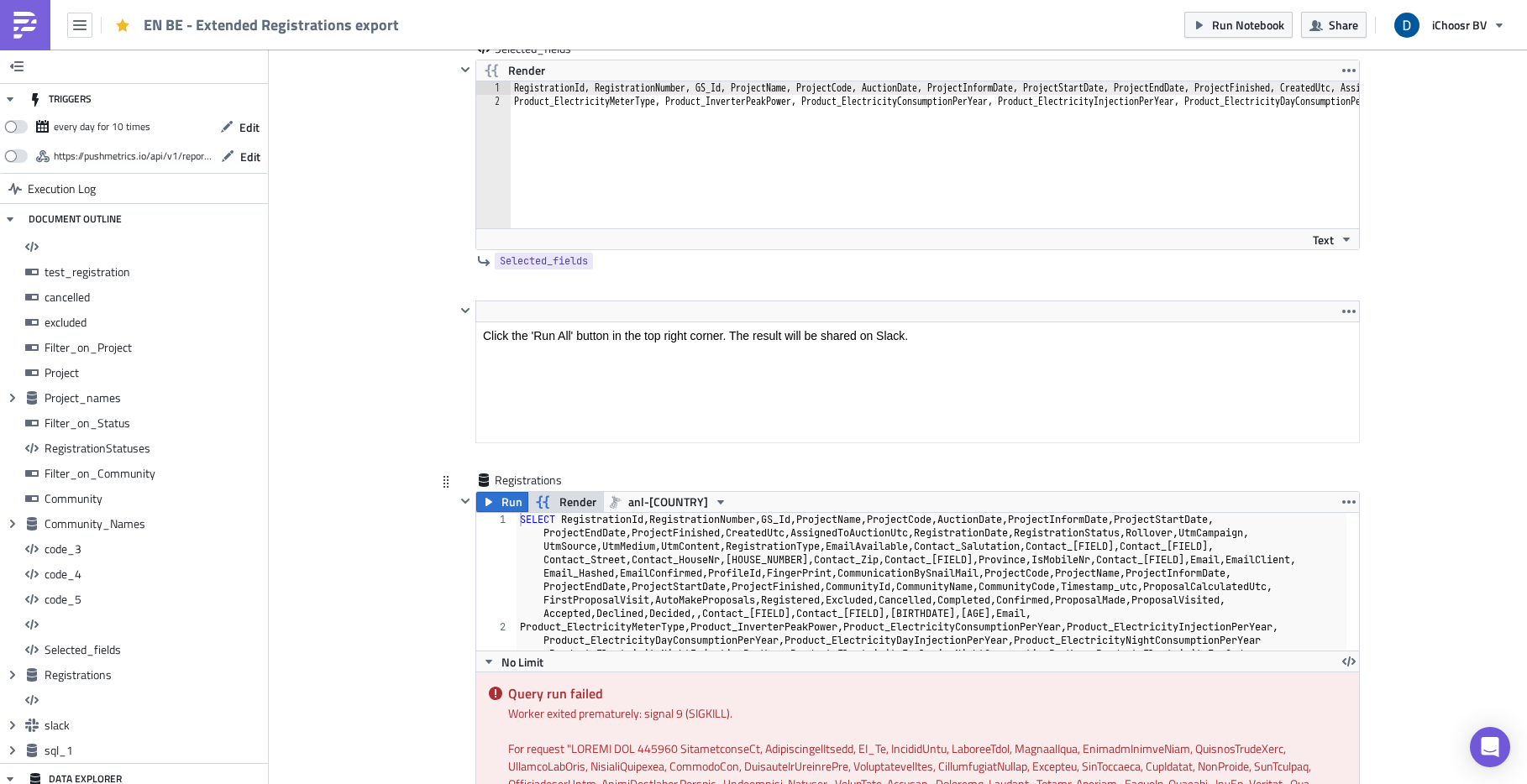 scroll, scrollTop: 0, scrollLeft: 0, axis: both 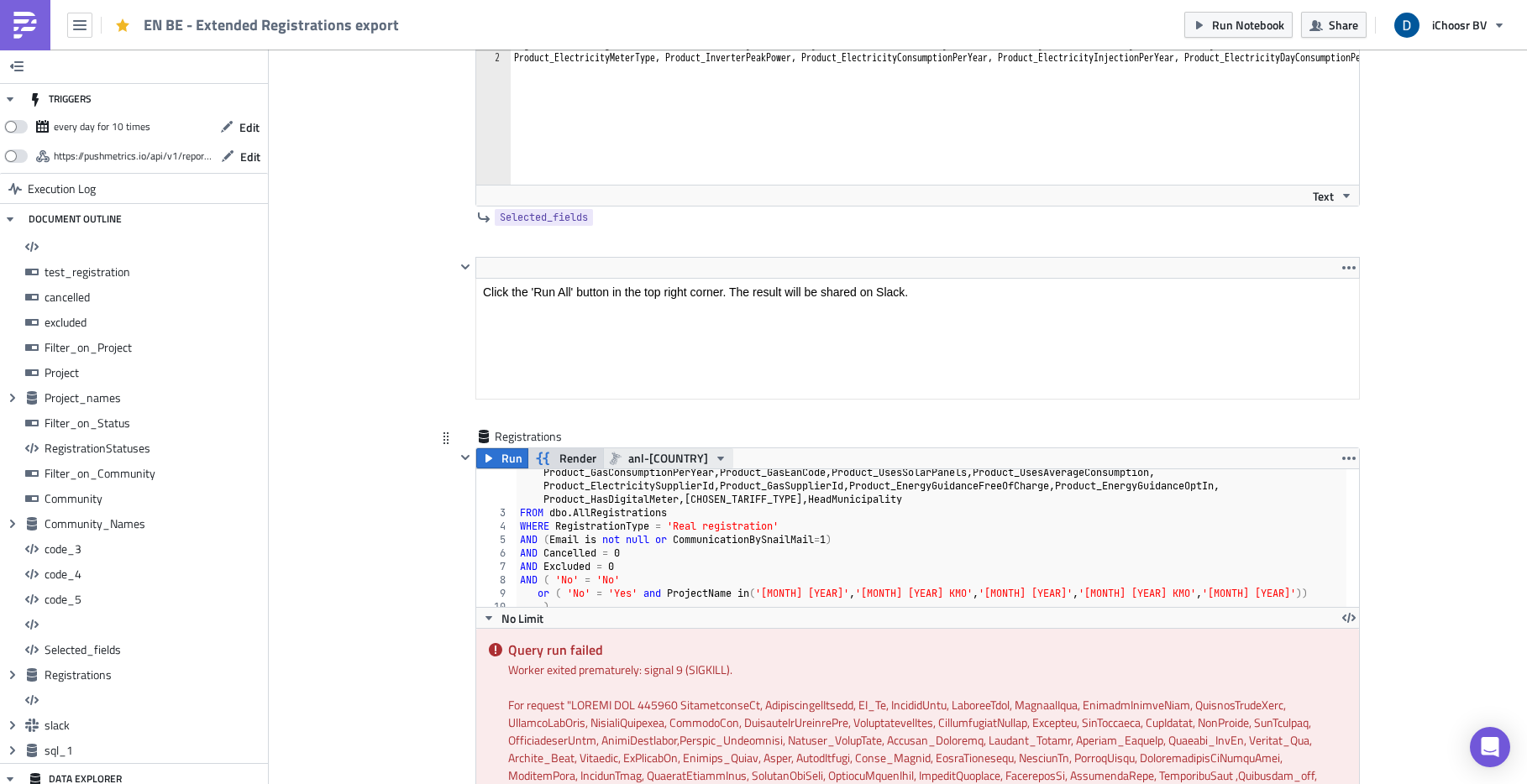 click on "anl-[COUNTRY]" at bounding box center [668, 458] 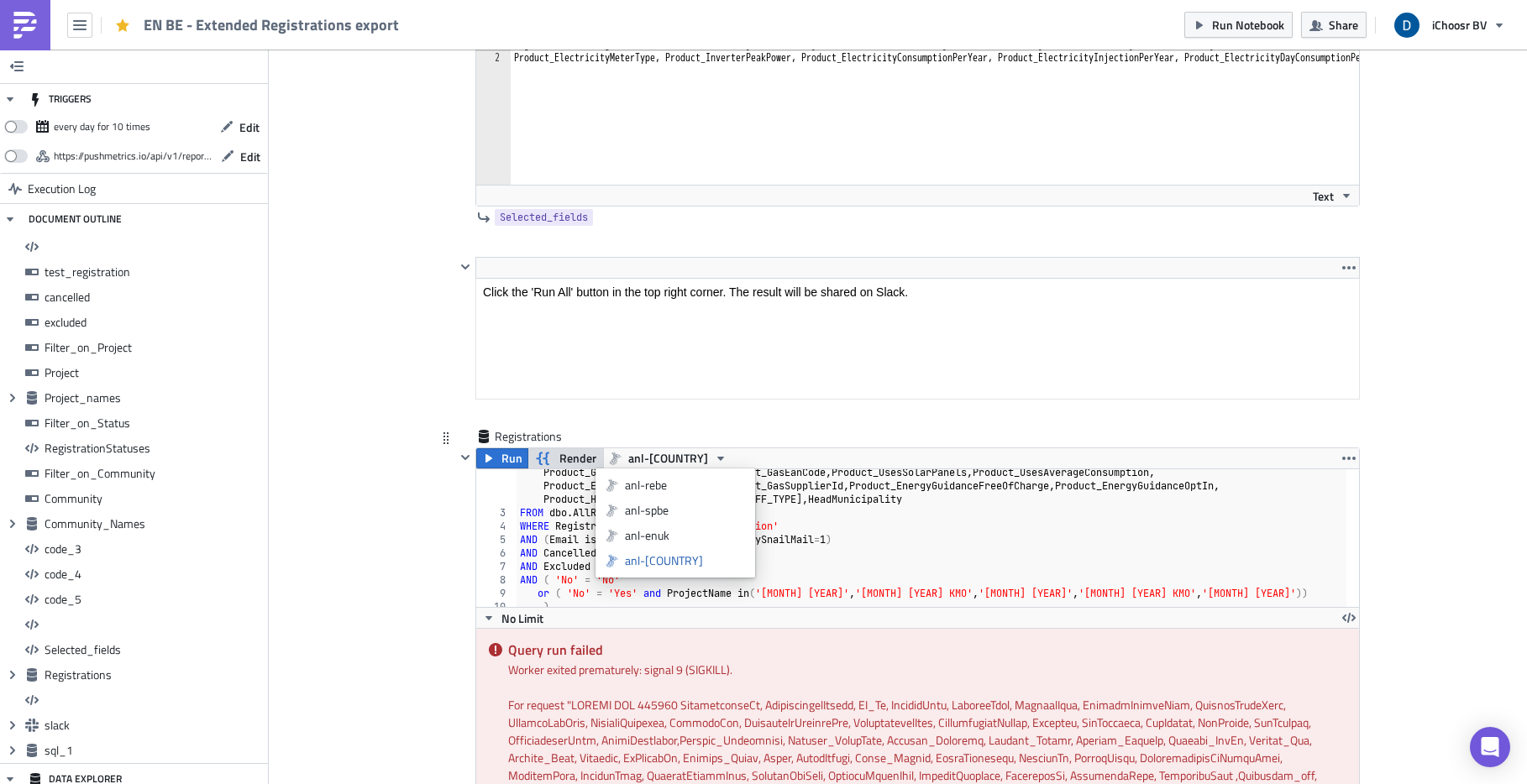 click on "Render" at bounding box center (578, 458) 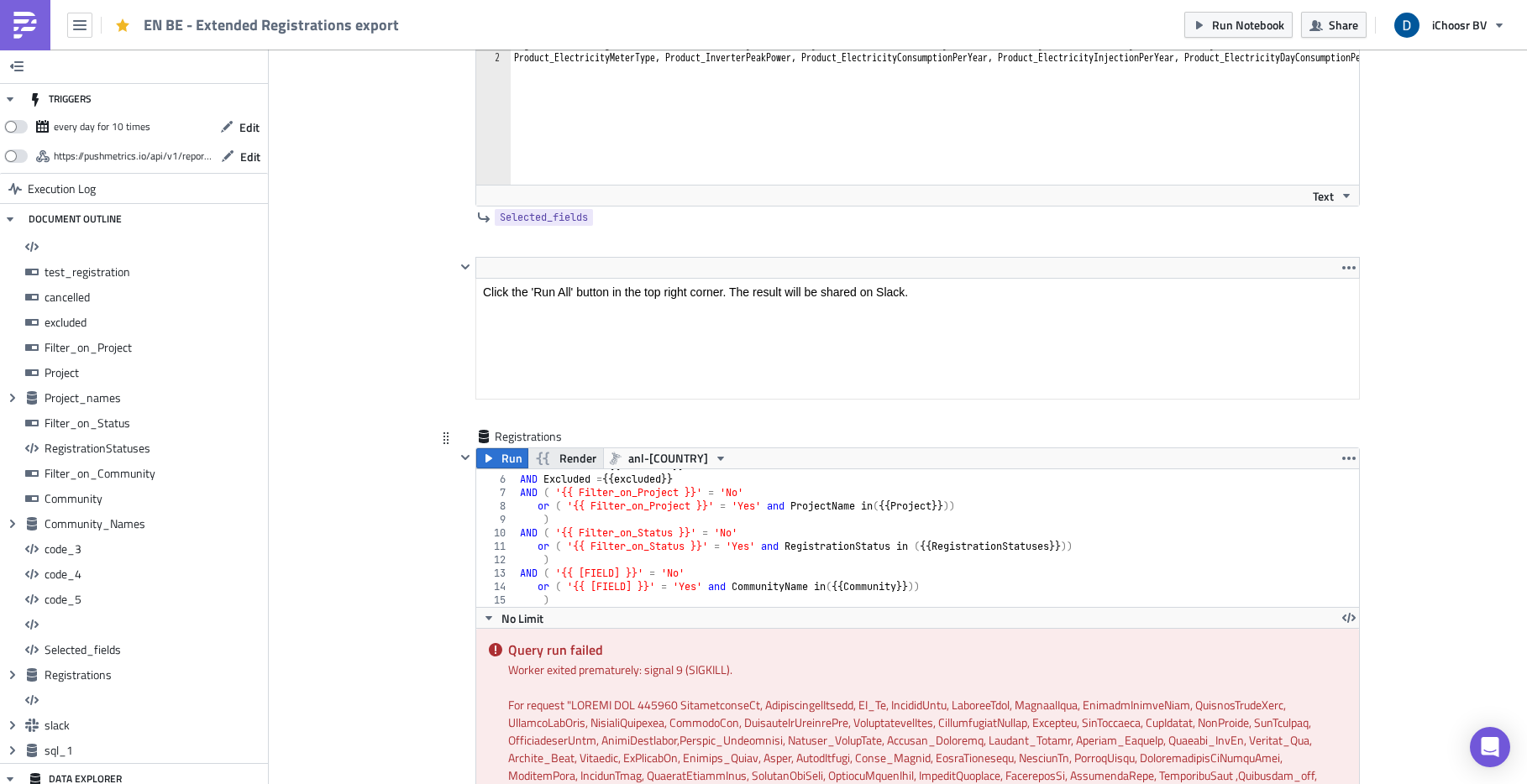scroll, scrollTop: 64, scrollLeft: 0, axis: vertical 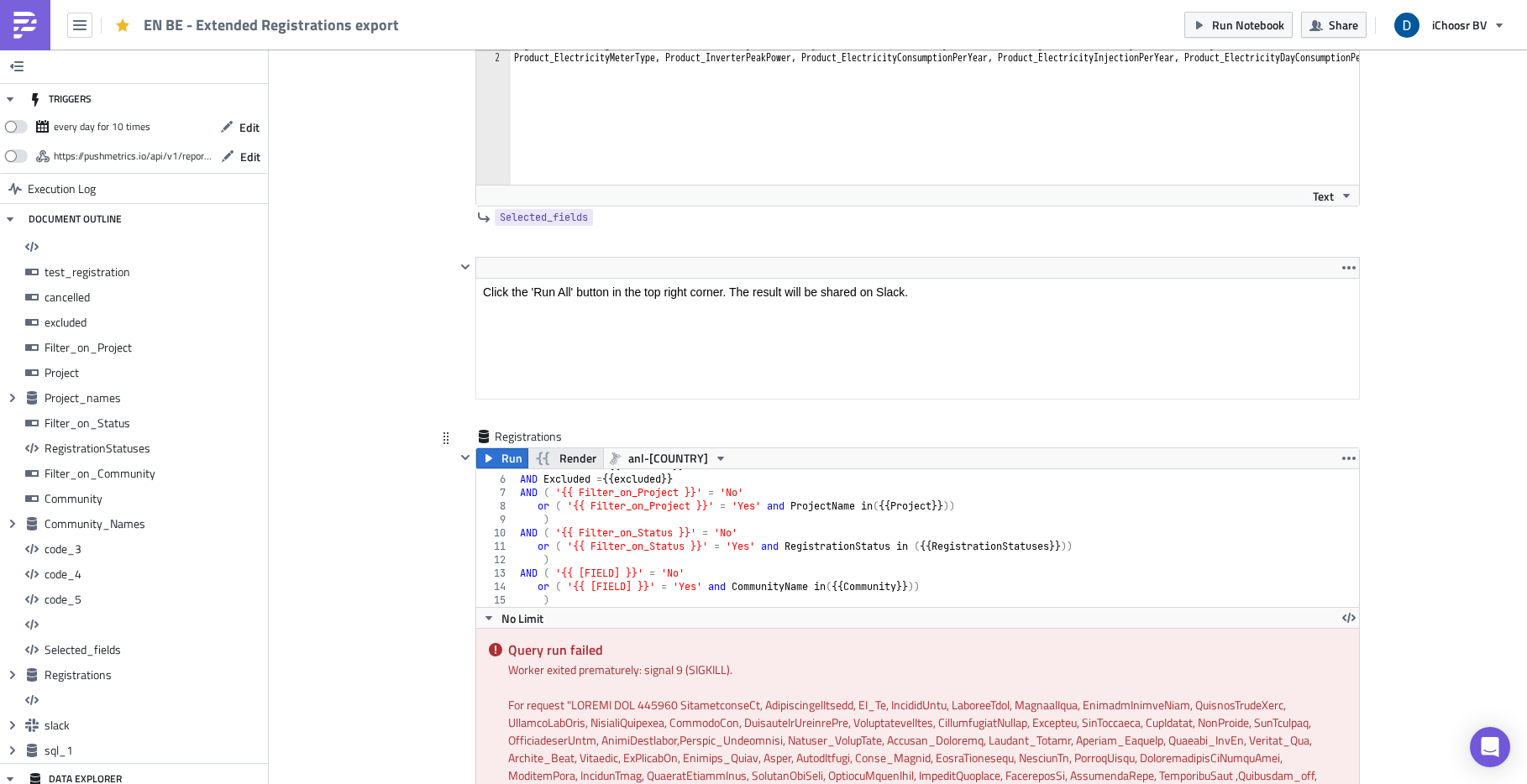 click on "Render" at bounding box center [578, 458] 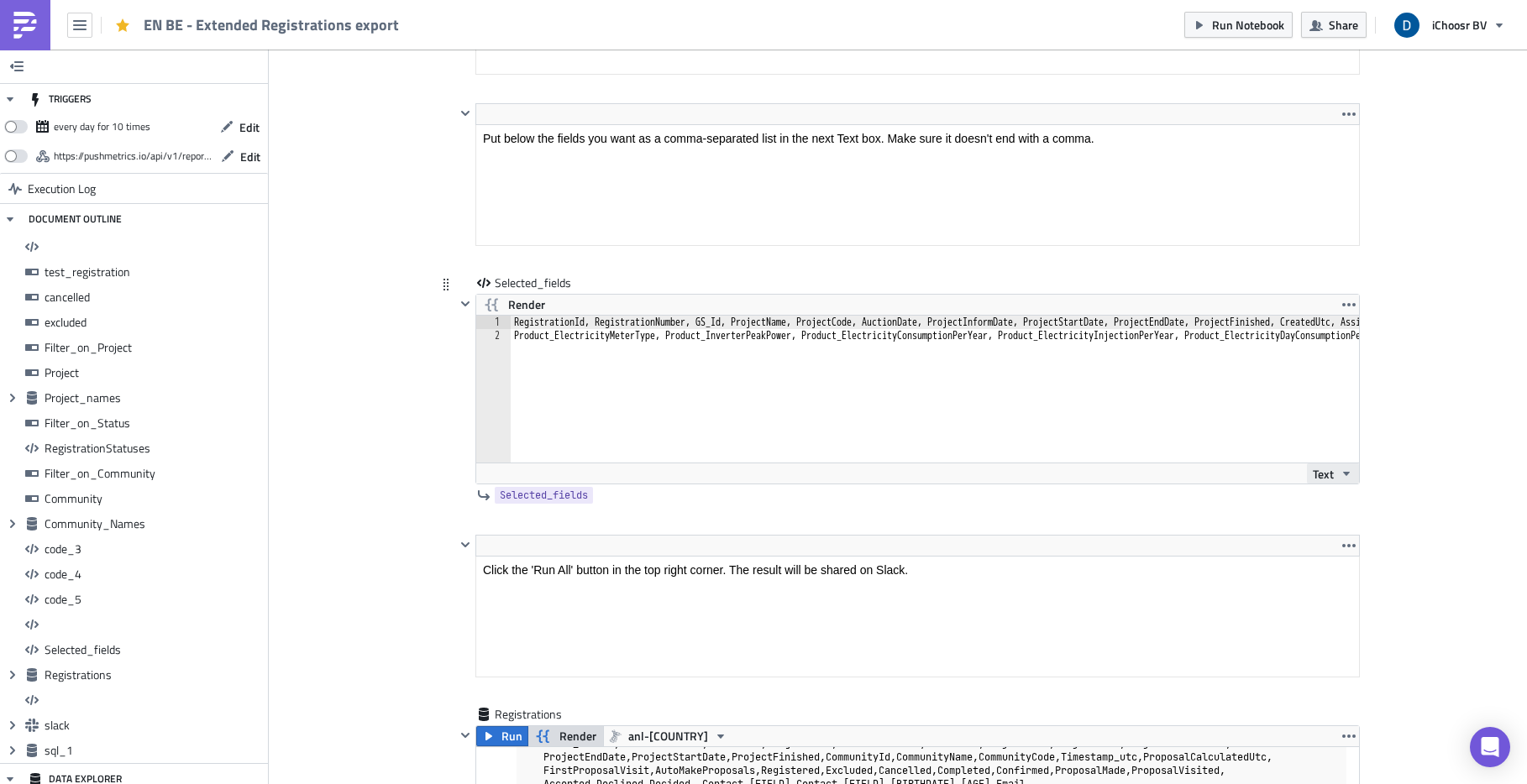 scroll, scrollTop: 11299, scrollLeft: 0, axis: vertical 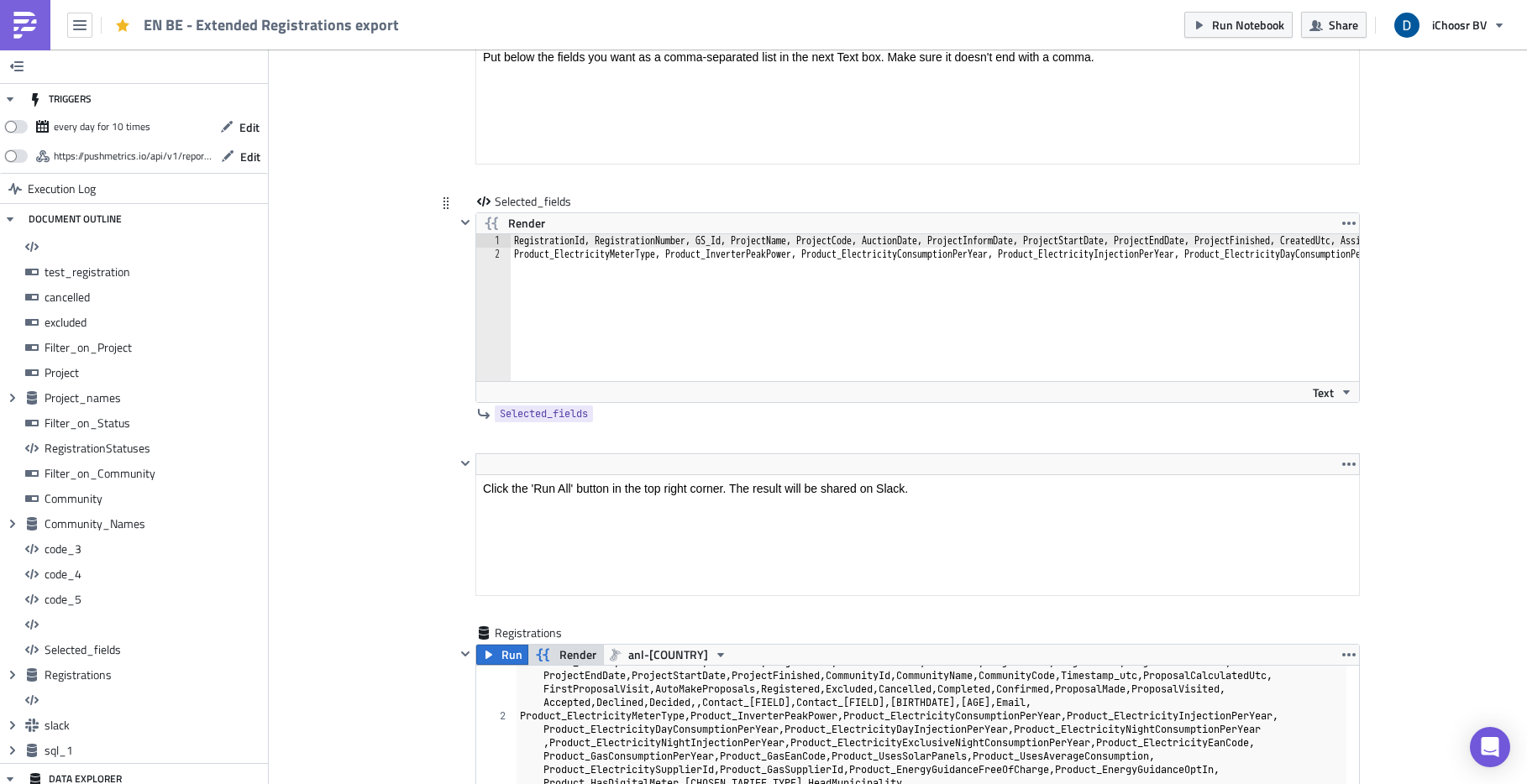 click on "RegistrationId, RegistrationNumber, GS_Id, ProjectName, ProjectCode, AuctionDate, ProjectInformDate, ProjectStartDate, ProjectEndDate, ProjectFinished, CreatedUtc, AssignedToAuctionUtc, RegistrationDate, RegistrationStatus, Rollover, UtmCampaign, UtmSource, UtmMedium, UtmContent, RegistrationType, EmailAvailable,Contact_Salutation, Contact_FirstName, Contact_Lastname, Contact_Street, Contact_HouseNr, Contact_BoxNr, Contact_Zip, Contact_City, Province, IsMobileNr, Contact_Phone, Email, EmailClient, Email_Hashed, EmailConfirmed, ProfileId, FingerPrint, CommunicationBySnailMail, ProjectCode, ProjectName, ProjectInformDate, ProjectEndDate, ProjectStartDate, ProjectFinished, CommunityId, CommunityName, CommunityCode ,Timestamp_utc, ProposalCalculatedUtc, FirstProposalVisit, AutoMakeProposals , Registered , Excluded , Cancelled , Completed , Confirmed , ProposalMade , ProposalVisited , Accepted , Declined , Decided, Contact_FirstName, Contact_Lastname, Contact_BirthDate, Contact_Age, Email," at bounding box center [3545, 315] 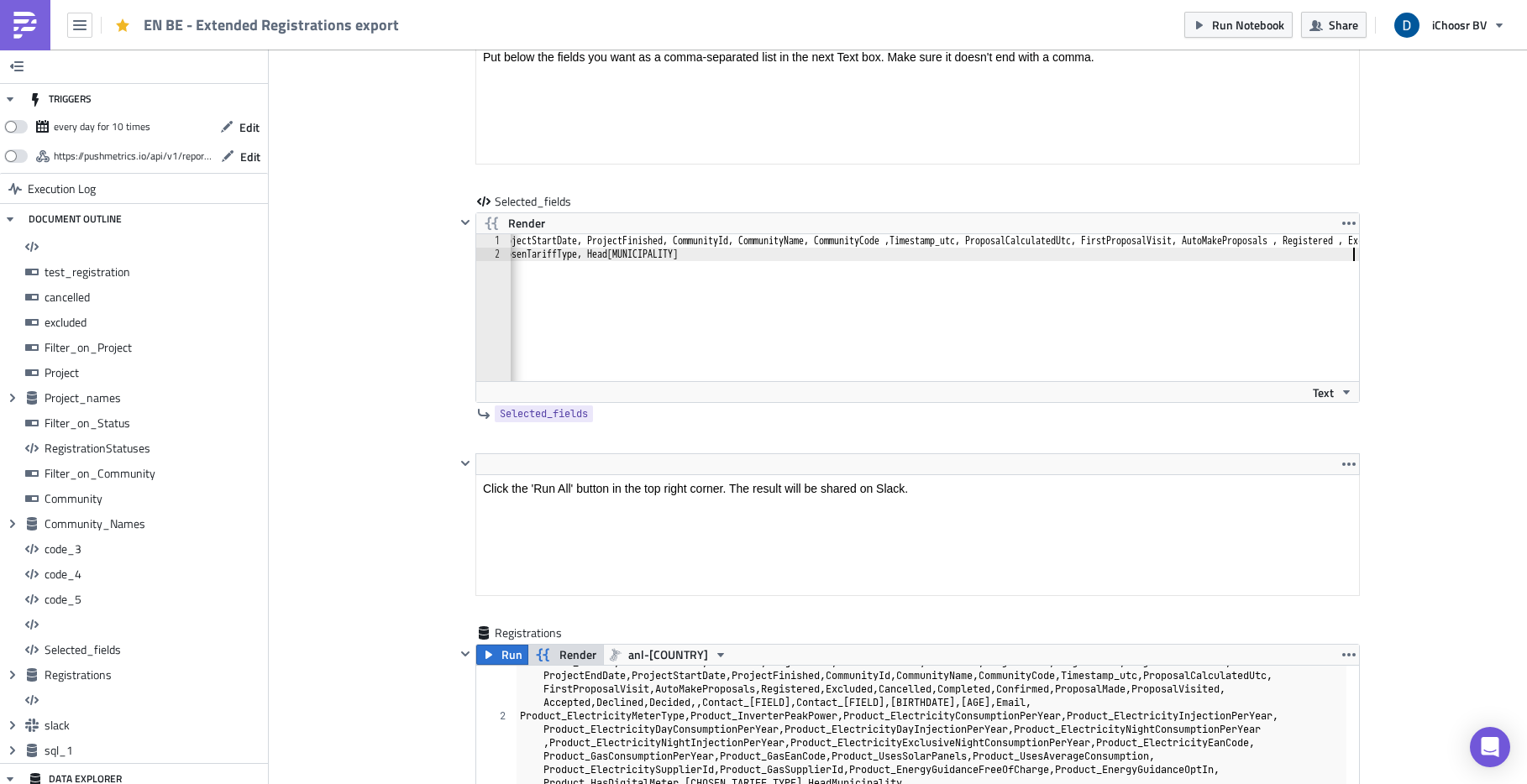 click on "Edit Format Insert To open the popup, press Shift+Enter To open the popup, press Shift+Enter <p>With this notebook, you can get an export of all registrations based on multiple selections.</p>
<p>&nbsp;</p>
<p>The data source contains all registrations.</p>
<p>&nbsp;</p>
<p>A. Select which records you want to obtain</p> Edit Format Insert To open the popup, press Shift+Enter To open the popup, press Shift+Enter <ol>
<li>Choose whether you need <em>Test or Real Registrations </em></li>
<li>Choose whether you need <em>Excluded </em>and <em> Cancelled Registrations</em> or not</li>
<li>Choose which <em>Projects</em> to include</li>
<li>Choose which<em> Registration Status(es)</em> to include</li>
<li>Choose which <em>Community ID's</em> to include</li>
</ol> Edit Format Insert To open the popup, press Shift+Enter To open the popup, press Shift+Enter Edit Format Insert To open the popup, press Shift+Enter Edit Edit" at bounding box center (898, -4276) 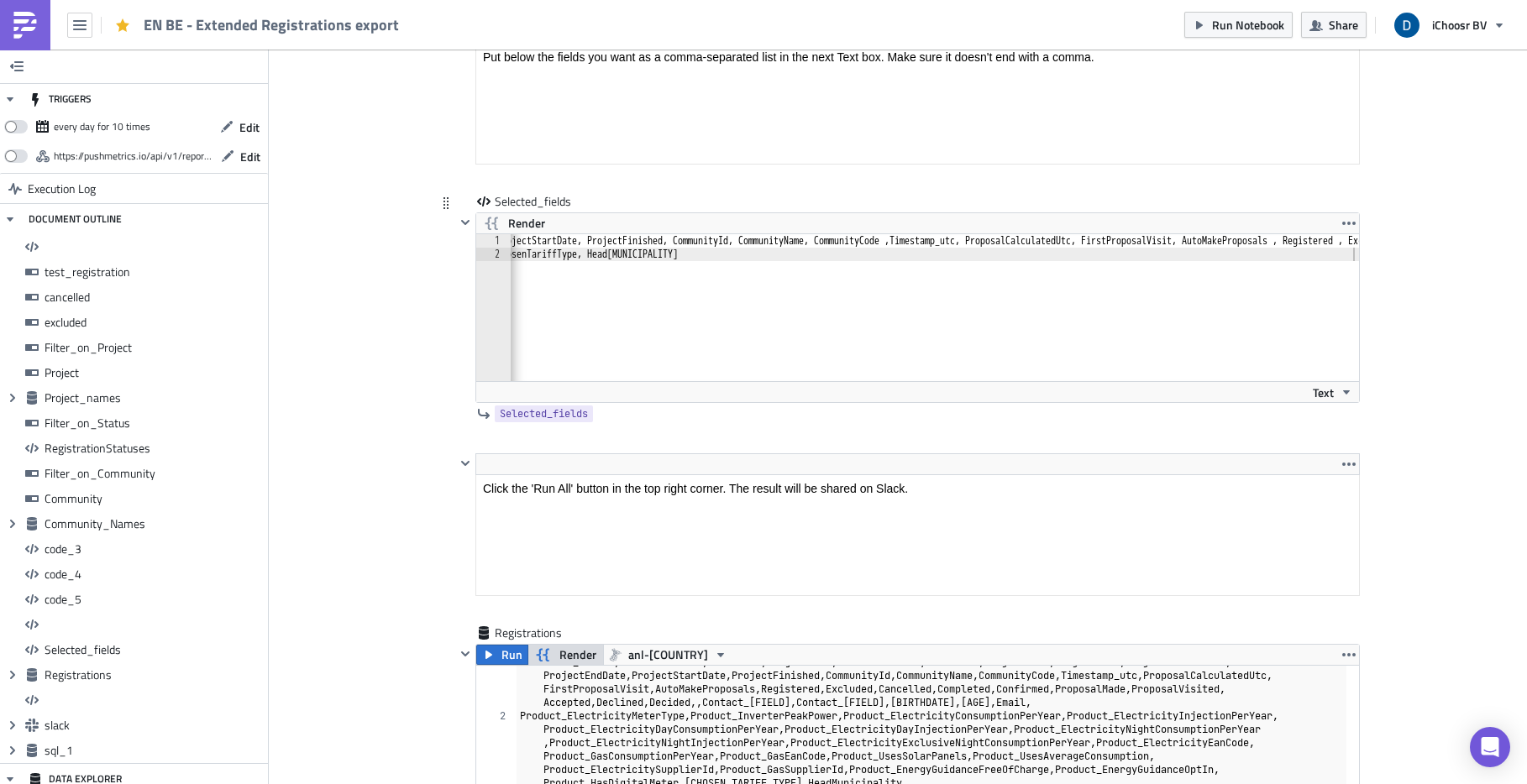click on "RegistrationId, RegistrationNumber, GS_Id, ProjectName, ProjectCode, AuctionDate, ProjectInformDate, ProjectStartDate, ProjectEndDate, ProjectFinished, CreatedUtc, AssignedToAuctionUtc, RegistrationDate, RegistrationStatus, Rollover, UtmCampaign, UtmSource, UtmMedium, UtmContent, RegistrationType, EmailAvailable,Contact_Salutation, Contact_FirstName, Contact_Lastname, Contact_Street, Contact_HouseNr, Contact_BoxNr, Contact_Zip, Contact_City, Province, IsMobileNr, Contact_Phone, Email, EmailClient, Email_Hashed, EmailConfirmed, ProfileId, FingerPrint, CommunicationBySnailMail, ProjectCode, ProjectName, ProjectInformDate, ProjectEndDate, ProjectStartDate, ProjectFinished, CommunityId, CommunityName, CommunityCode ,Timestamp_utc, ProposalCalculatedUtc, FirstProposalVisit, AutoMakeProposals , Registered , Excluded , Cancelled , Completed , Confirmed , ProposalMade , ProposalVisited , Accepted , Declined , Decided, Contact_FirstName, Contact_Lastname, Contact_BirthDate, Contact_Age, Email," at bounding box center [282, 315] 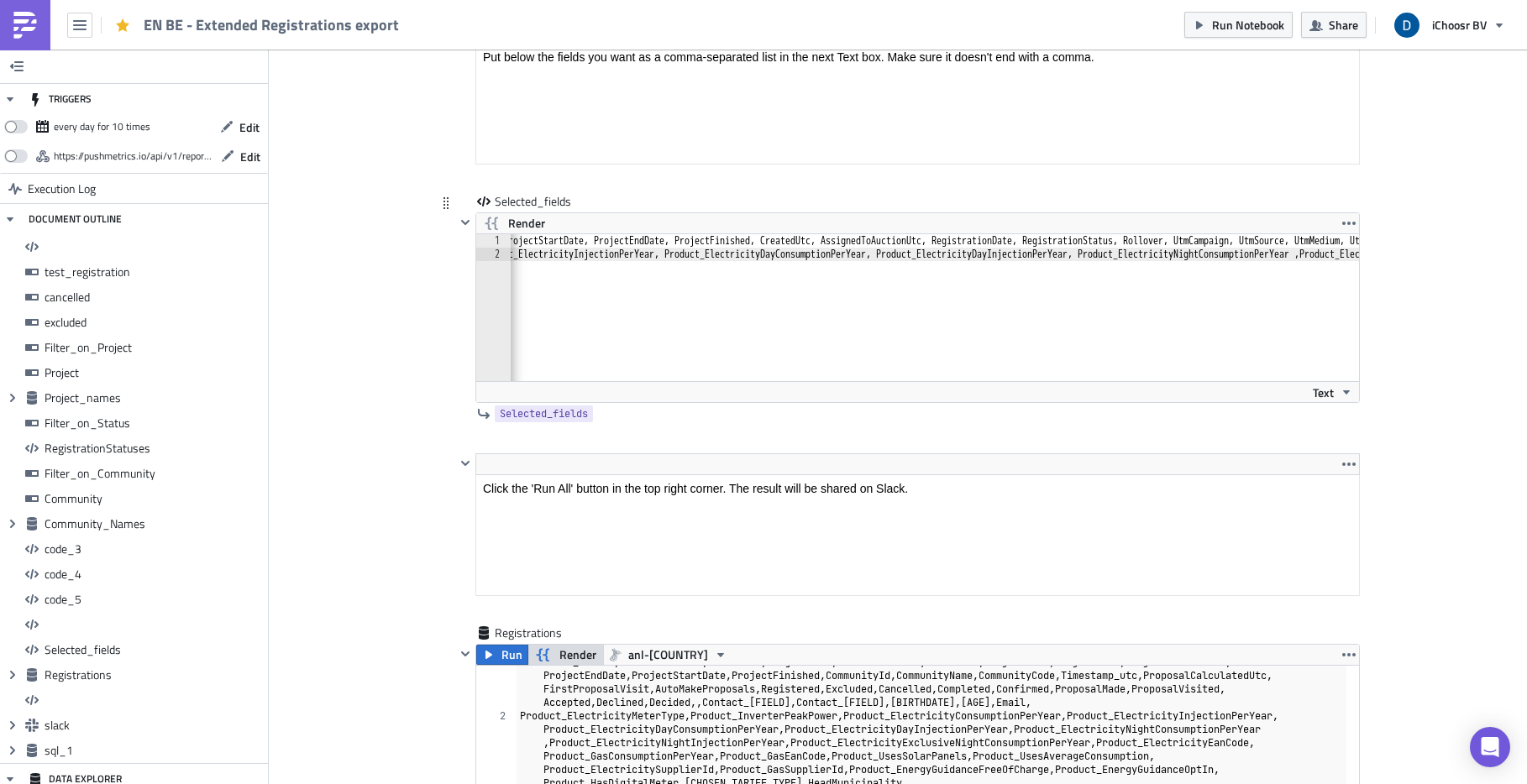 scroll, scrollTop: 0, scrollLeft: 0, axis: both 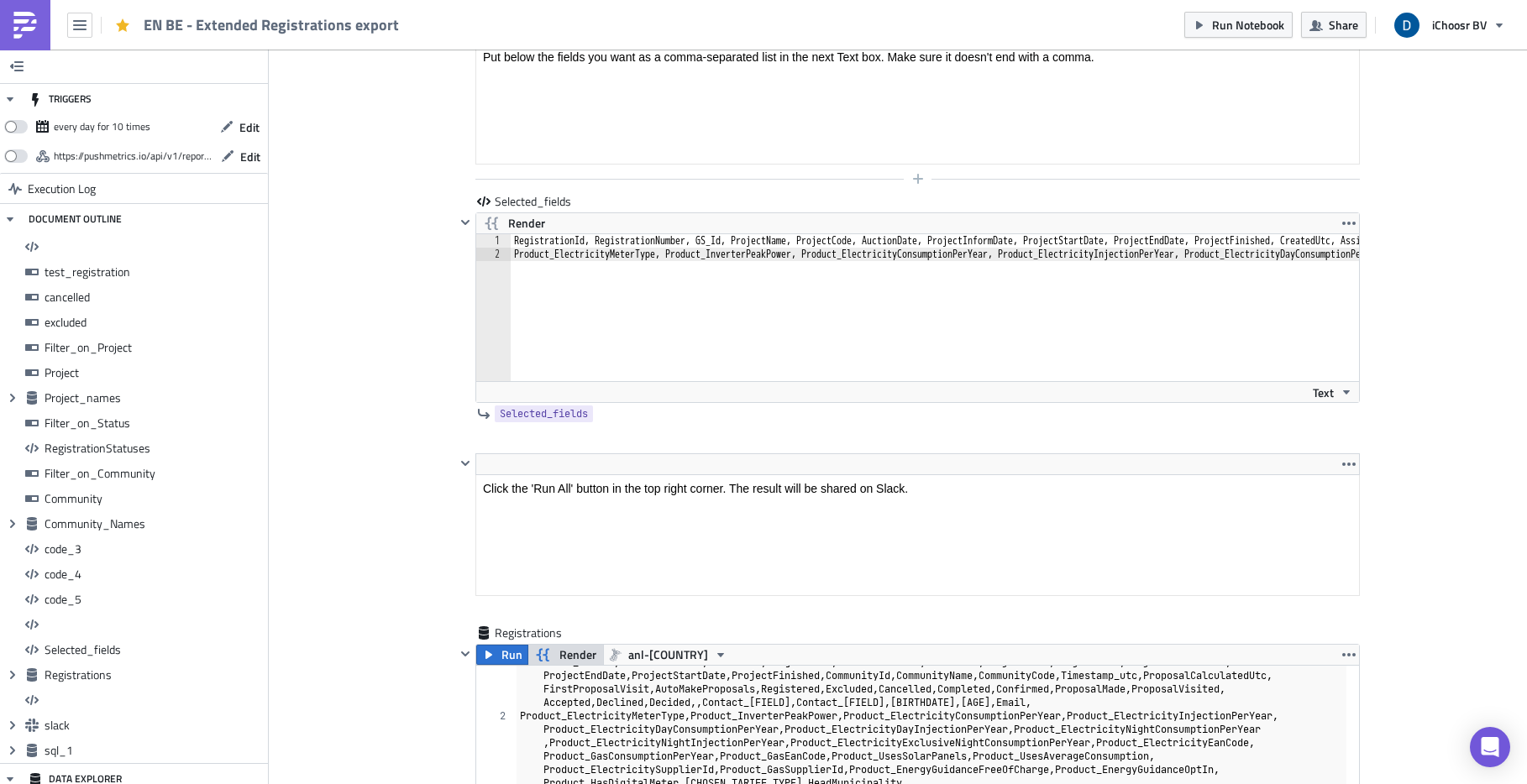 click at bounding box center [907, 179] 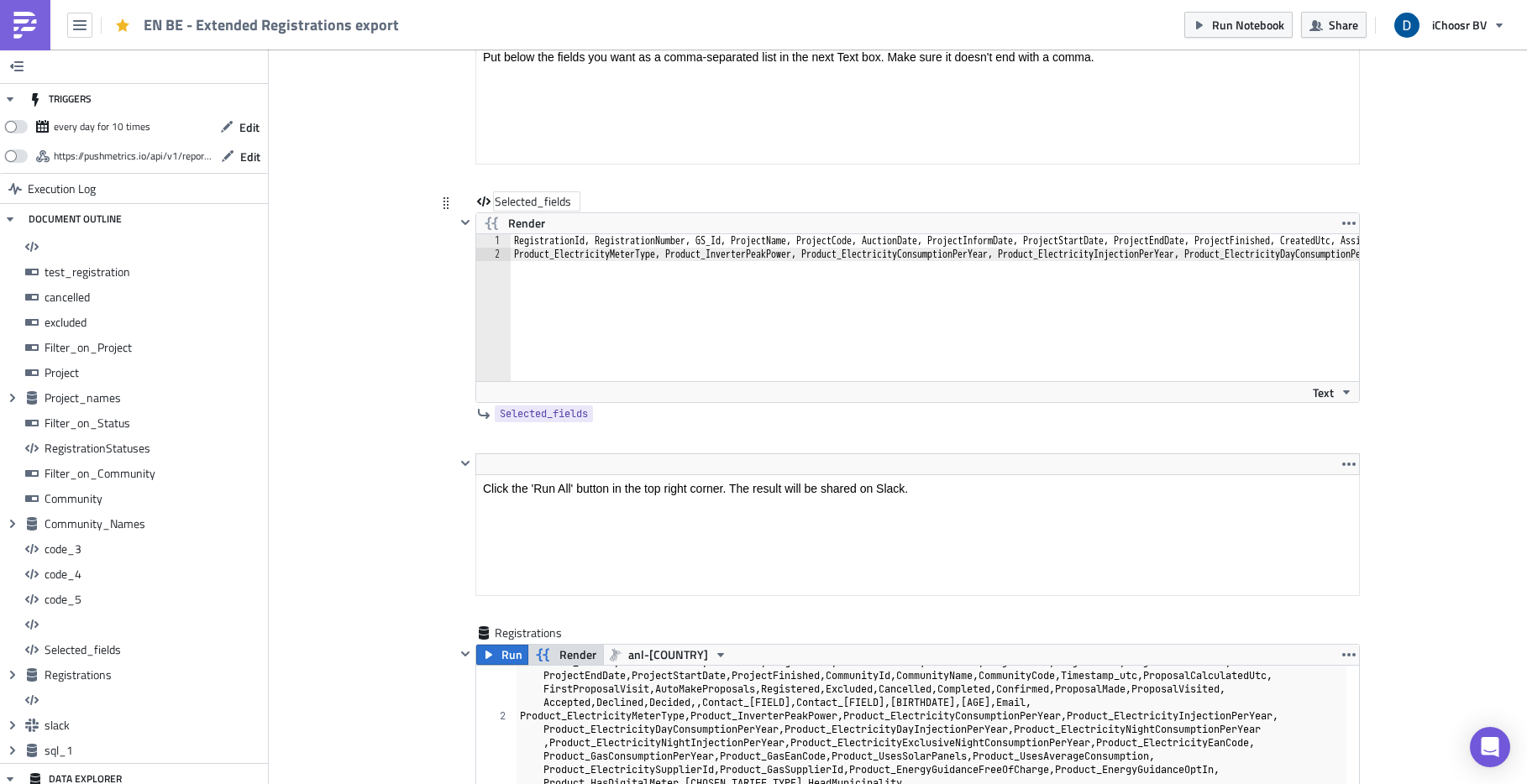 click on "Selected_fields" at bounding box center [537, 201] 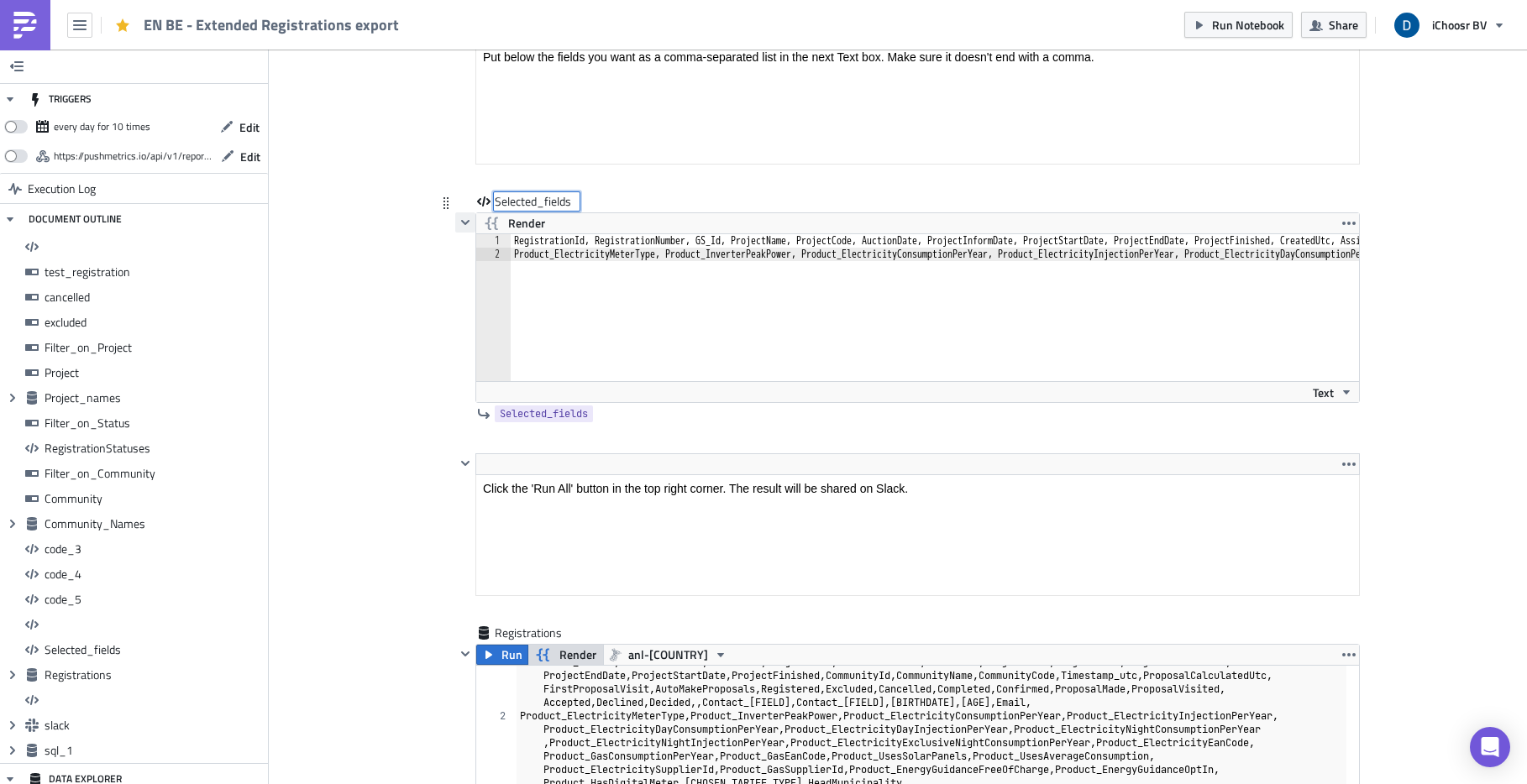 click 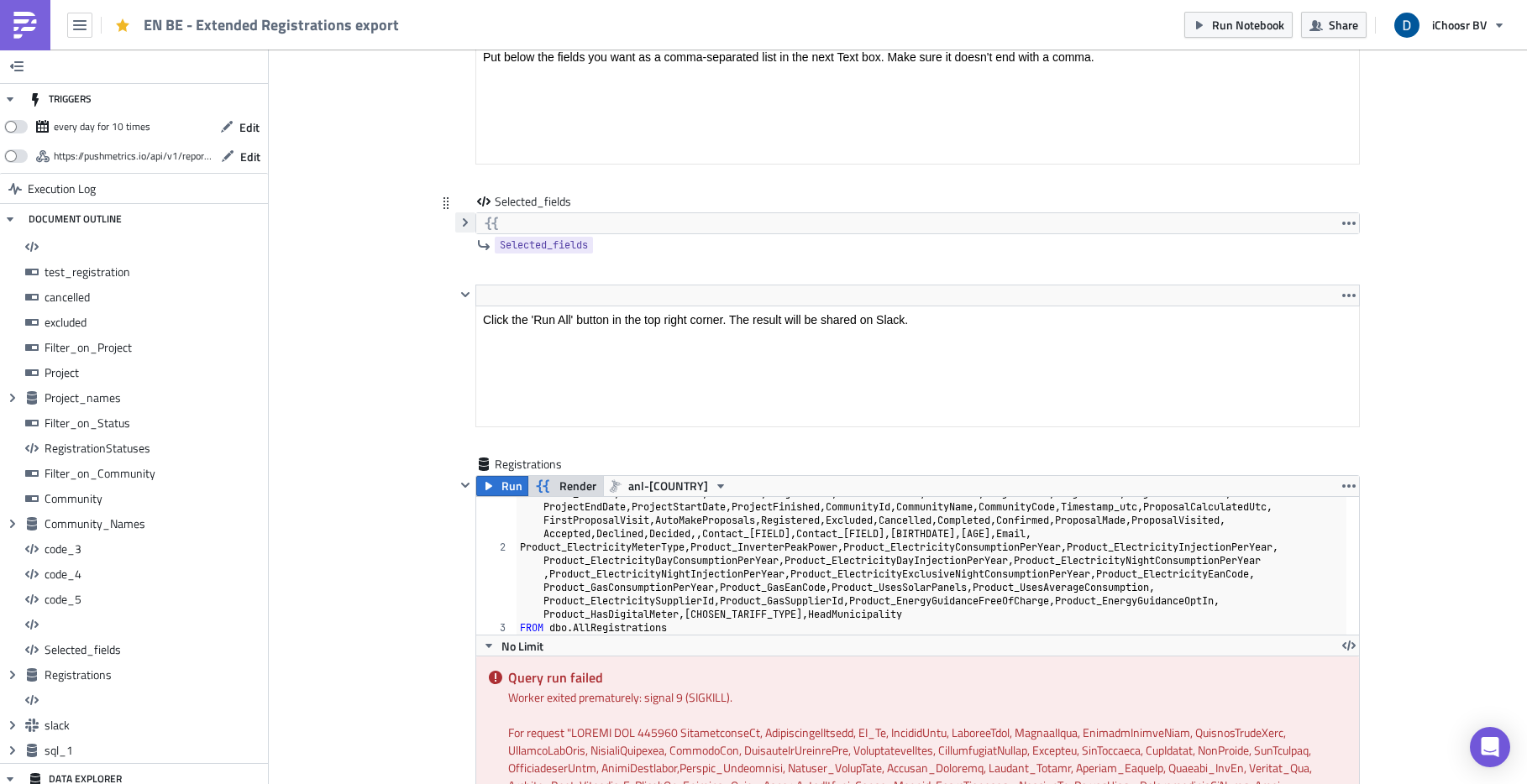 click 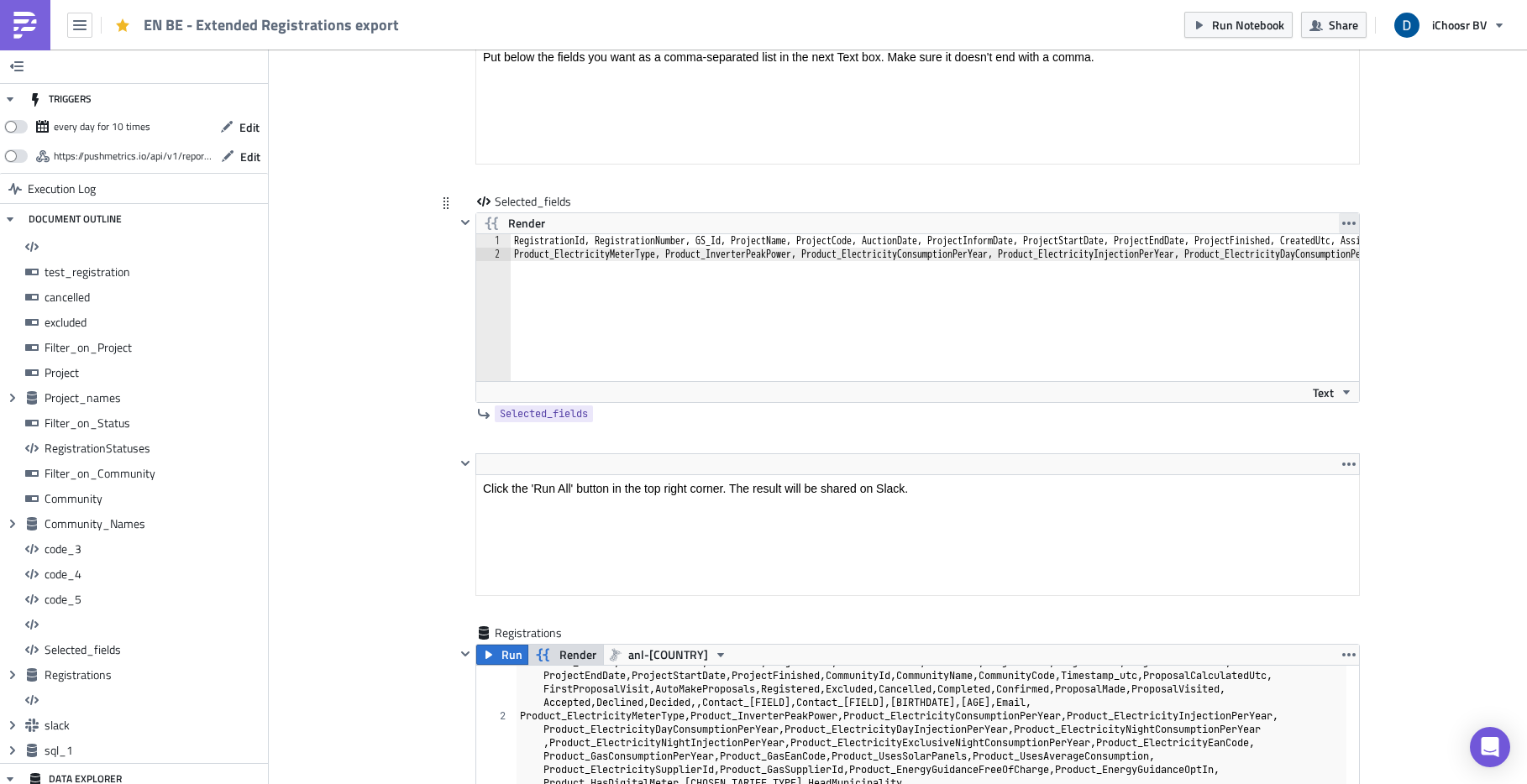 click 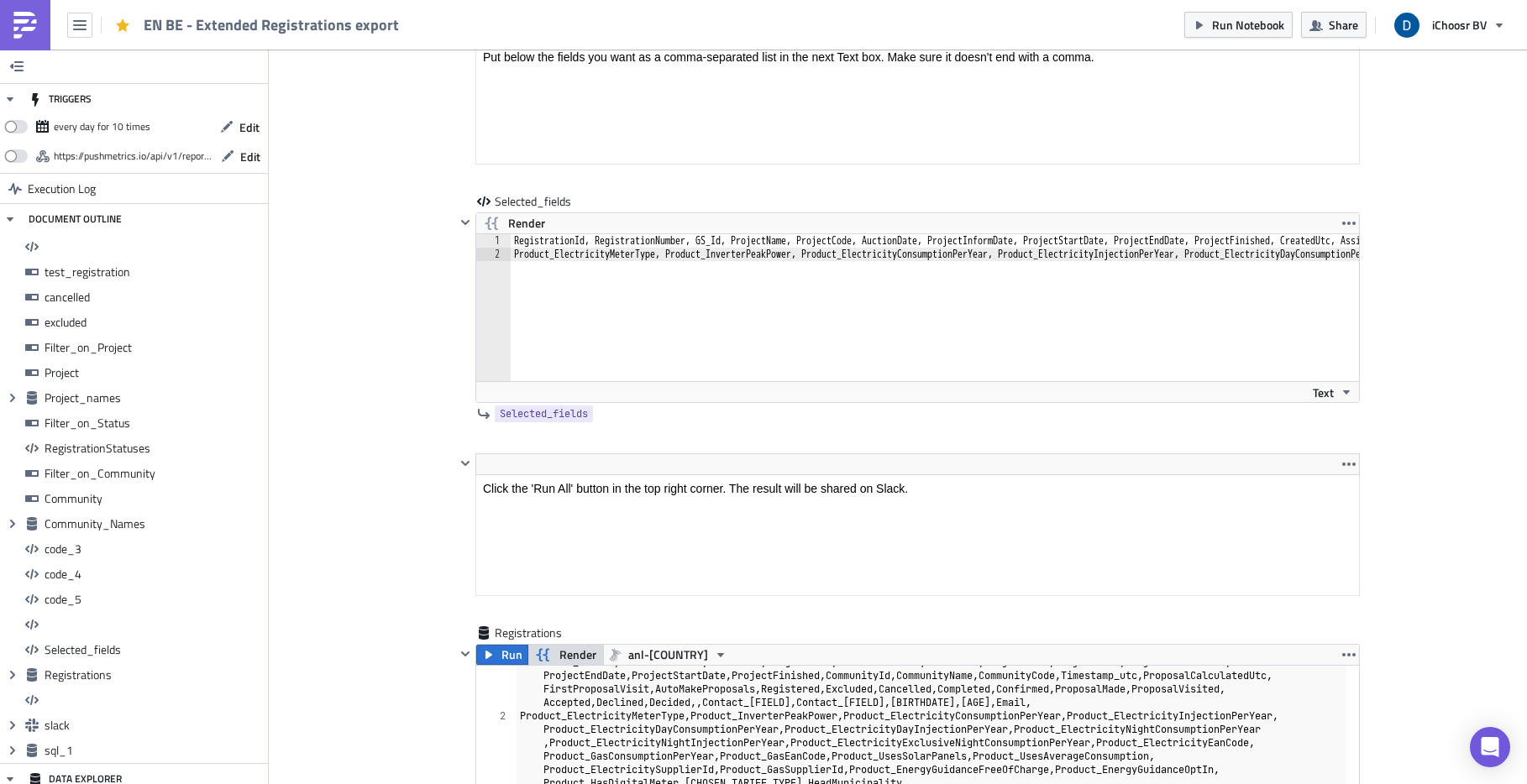 click on "Edit Format Insert To open the popup, press Shift+Enter To open the popup, press Shift+Enter <p>With this notebook, you can get an export of all registrations based on multiple selections.</p>
<p>&nbsp;</p>
<p>The data source contains all registrations.</p>
<p>&nbsp;</p>
<p>A. Select which records you want to obtain</p> Edit Format Insert To open the popup, press Shift+Enter To open the popup, press Shift+Enter <ol>
<li>Choose whether you need <em>Test or Real Registrations </em></li>
<li>Choose whether you need <em>Excluded </em>and <em> Cancelled Registrations</em> or not</li>
<li>Choose which <em>Projects</em> to include</li>
<li>Choose which<em> Registration Status(es)</em> to include</li>
<li>Choose which <em>Community ID's</em> to include</li>
</ol> Edit Format Insert To open the popup, press Shift+Enter To open the popup, press Shift+Enter Edit Format Insert To open the popup, press Shift+Enter Edit Edit" at bounding box center (898, -4276) 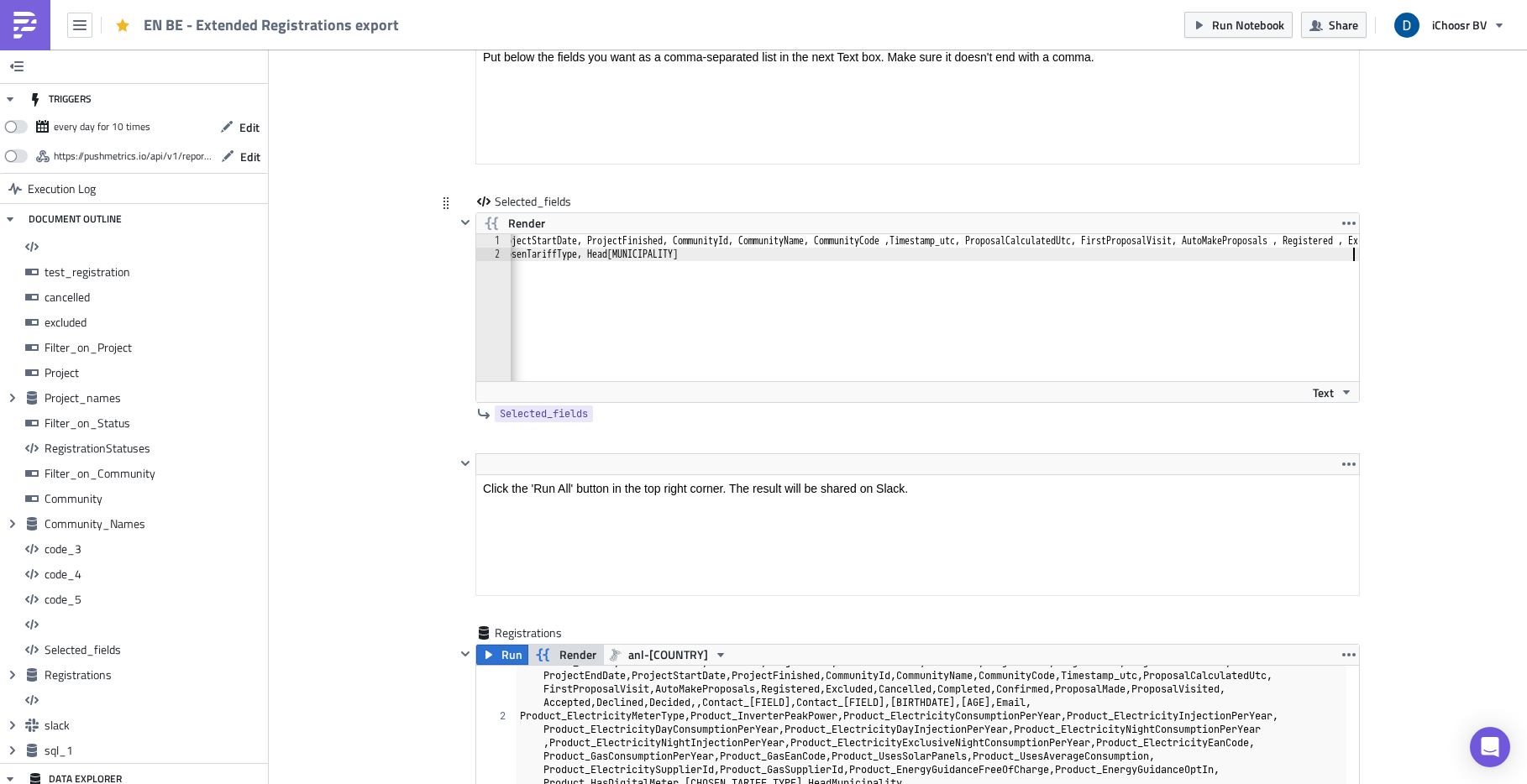click on "RegistrationId, RegistrationNumber, GS_Id, ProjectName, ProjectCode, AuctionDate, ProjectInformDate, ProjectStartDate, ProjectEndDate, ProjectFinished, CreatedUtc, AssignedToAuctionUtc, RegistrationDate, RegistrationStatus, Rollover, UtmCampaign, UtmSource, UtmMedium, UtmContent, RegistrationType, EmailAvailable,Contact_Salutation, Contact_FirstName, Contact_Lastname, Contact_Street, Contact_HouseNr, Contact_BoxNr, Contact_Zip, Contact_City, Province, IsMobileNr, Contact_Phone, Email, EmailClient, Email_Hashed, EmailConfirmed, ProfileId, FingerPrint, CommunicationBySnailMail, ProjectCode, ProjectName, ProjectInformDate, ProjectEndDate, ProjectStartDate, ProjectFinished, CommunityId, CommunityName, CommunityCode ,Timestamp_utc, ProposalCalculatedUtc, FirstProposalVisit, AutoMakeProposals , Registered , Excluded , Cancelled , Completed , Confirmed , ProposalMade , ProposalVisited , Accepted , Declined , Decided, Contact_FirstName, Contact_Lastname, Contact_BirthDate, Contact_Age, Email," at bounding box center [282, 315] 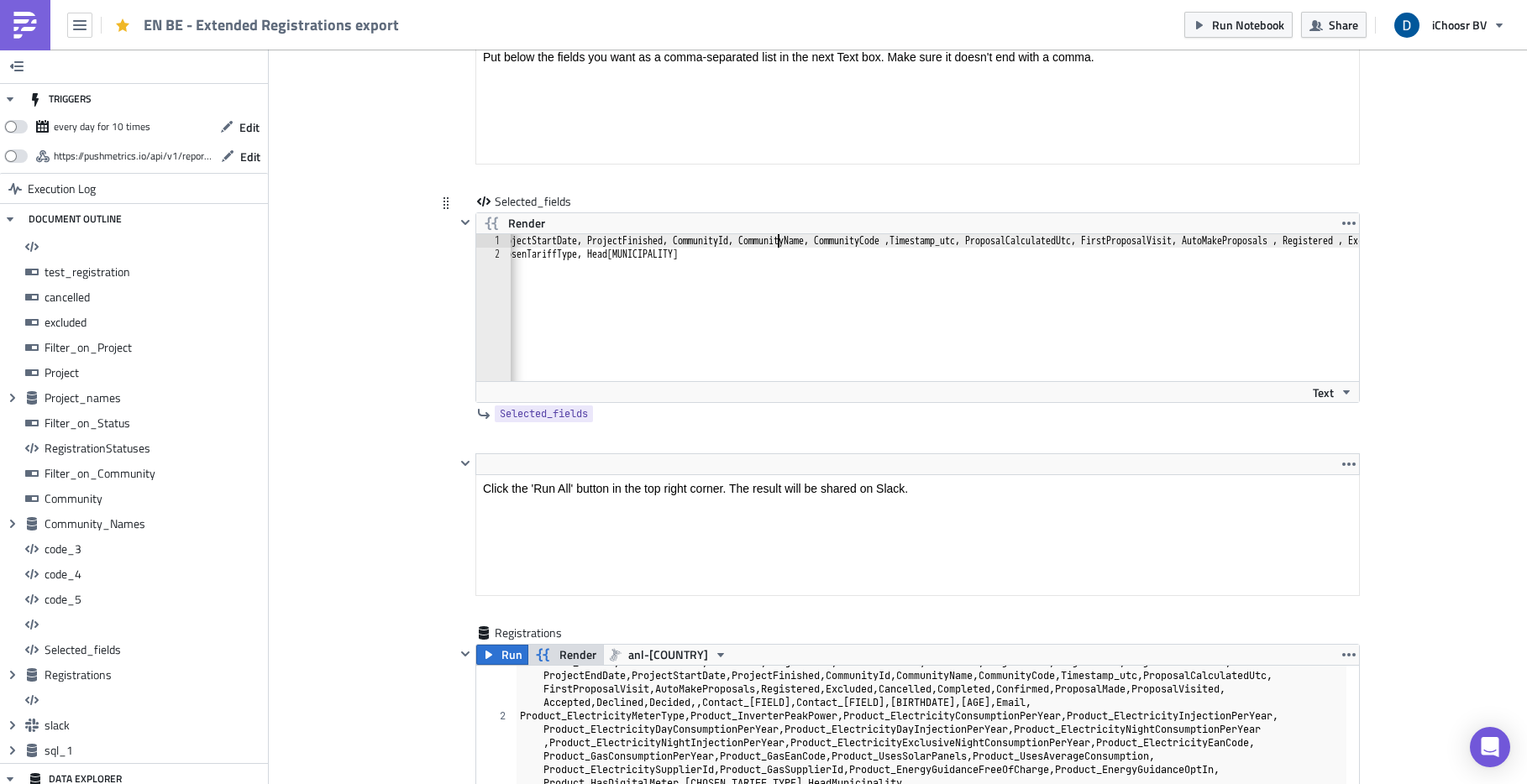 click on "RegistrationId, RegistrationNumber, GS_Id, ProjectName, ProjectCode, AuctionDate, ProjectInformDate, ProjectStartDate, ProjectEndDate, ProjectFinished, CreatedUtc, AssignedToAuctionUtc, RegistrationDate, RegistrationStatus, Rollover, UtmCampaign, UtmSource, UtmMedium, UtmContent, RegistrationType, EmailAvailable,Contact_Salutation, Contact_FirstName, Contact_Lastname, Contact_Street, Contact_HouseNr, Contact_BoxNr, Contact_Zip, Contact_City, Province, IsMobileNr, Contact_Phone, Email, EmailClient, Email_Hashed, EmailConfirmed, ProfileId, FingerPrint, CommunicationBySnailMail, ProjectCode, ProjectName, ProjectInformDate, ProjectEndDate, ProjectStartDate, ProjectFinished, CommunityId, CommunityName, CommunityCode ,Timestamp_utc, ProposalCalculatedUtc, FirstProposalVisit, AutoMakeProposals , Registered , Excluded , Cancelled , Completed , Confirmed , ProposalMade , ProposalVisited , Accepted , Declined , Decided, Contact_FirstName, Contact_Lastname, Contact_BirthDate, Contact_Age, Email," at bounding box center [282, 315] 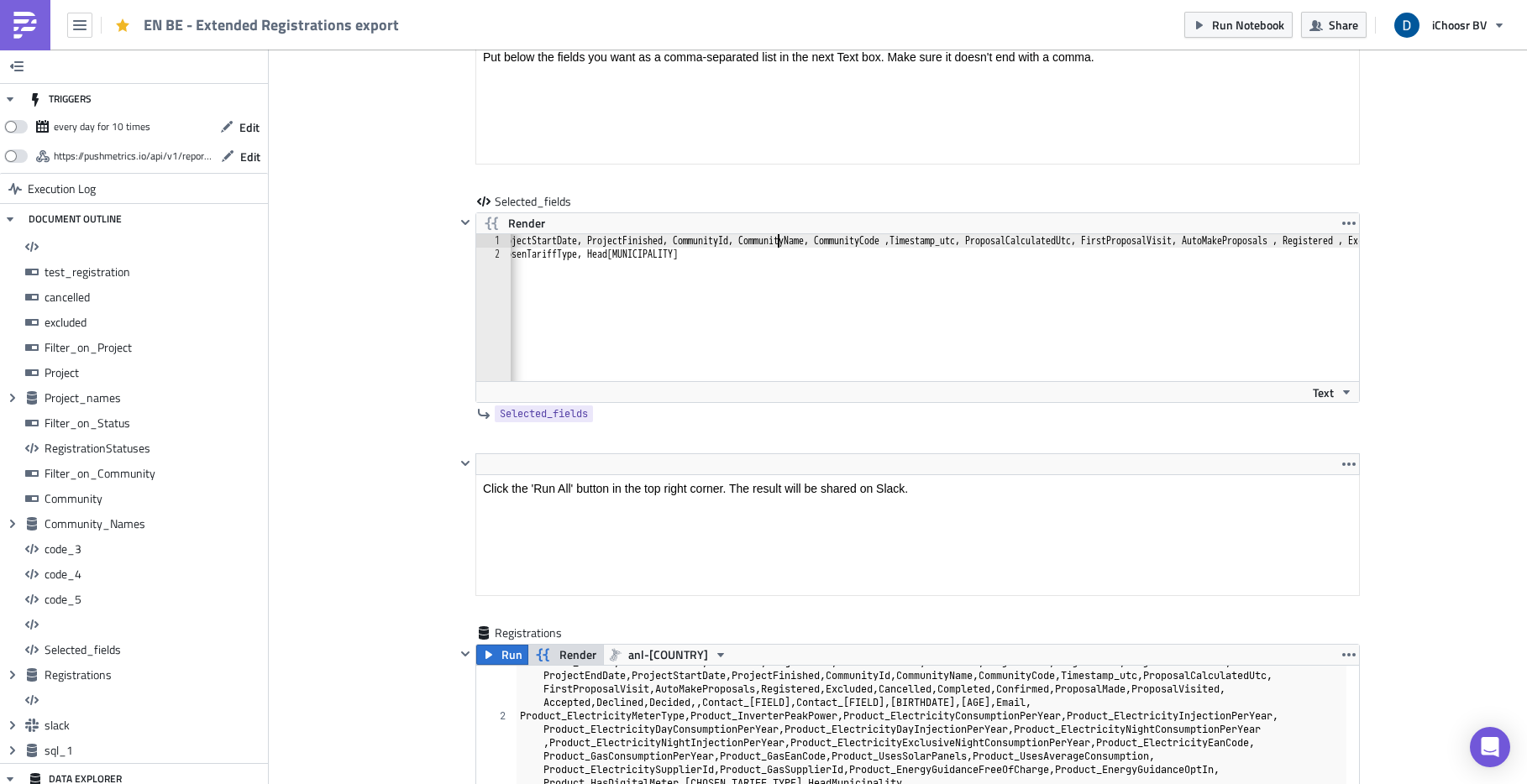 click on "BE Execution Log EN BE - Extended Registrations export <h1>All registrations export</h1> Edit Format Insert To open the popup, press Shift+Enter To open the popup, press Shift+Enter <p>With this notebook, you can get an export of all registrations based on multiple selections.</p>
<p>&nbsp;</p>
<p>The data source contains all registrations.</p>
<p>&nbsp;</p>
<p>A. Select which records you want to obtain</p> Edit Format Insert To open the popup, press Shift+Enter To open the popup, press Shift+Enter <ol>
<li>Choose whether you need <em>Test or Real Registrations </em></li>
<li>Choose whether you need <em>Excluded </em>and <em> Cancelled Registrations</em> or not</li>
<li>Choose which <em>Projects</em> to include</li>
<li>Choose which<em> Registration Status(es)</em> to include</li>
<li>Choose which <em>Community ID's</em> to include</li>
</ol> Edit Format Insert To open the popup, press Shift+Enter To open the popup, press Shift+Enter Edit Format Insert To open the popup, press Shift+Enter Edit Format Insert No" at bounding box center (898, -4158) 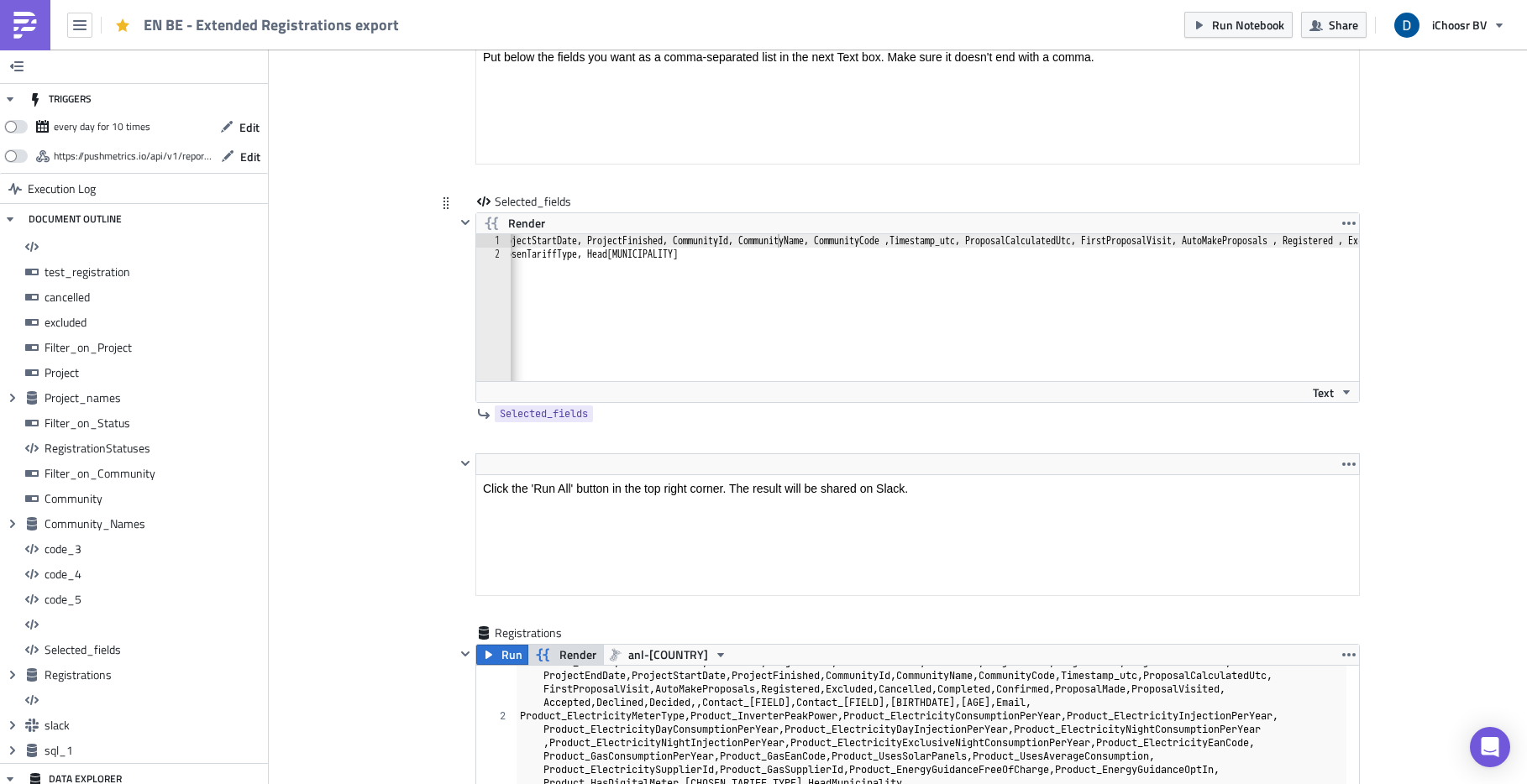 drag, startPoint x: 321, startPoint y: 337, endPoint x: 530, endPoint y: 347, distance: 209.2391 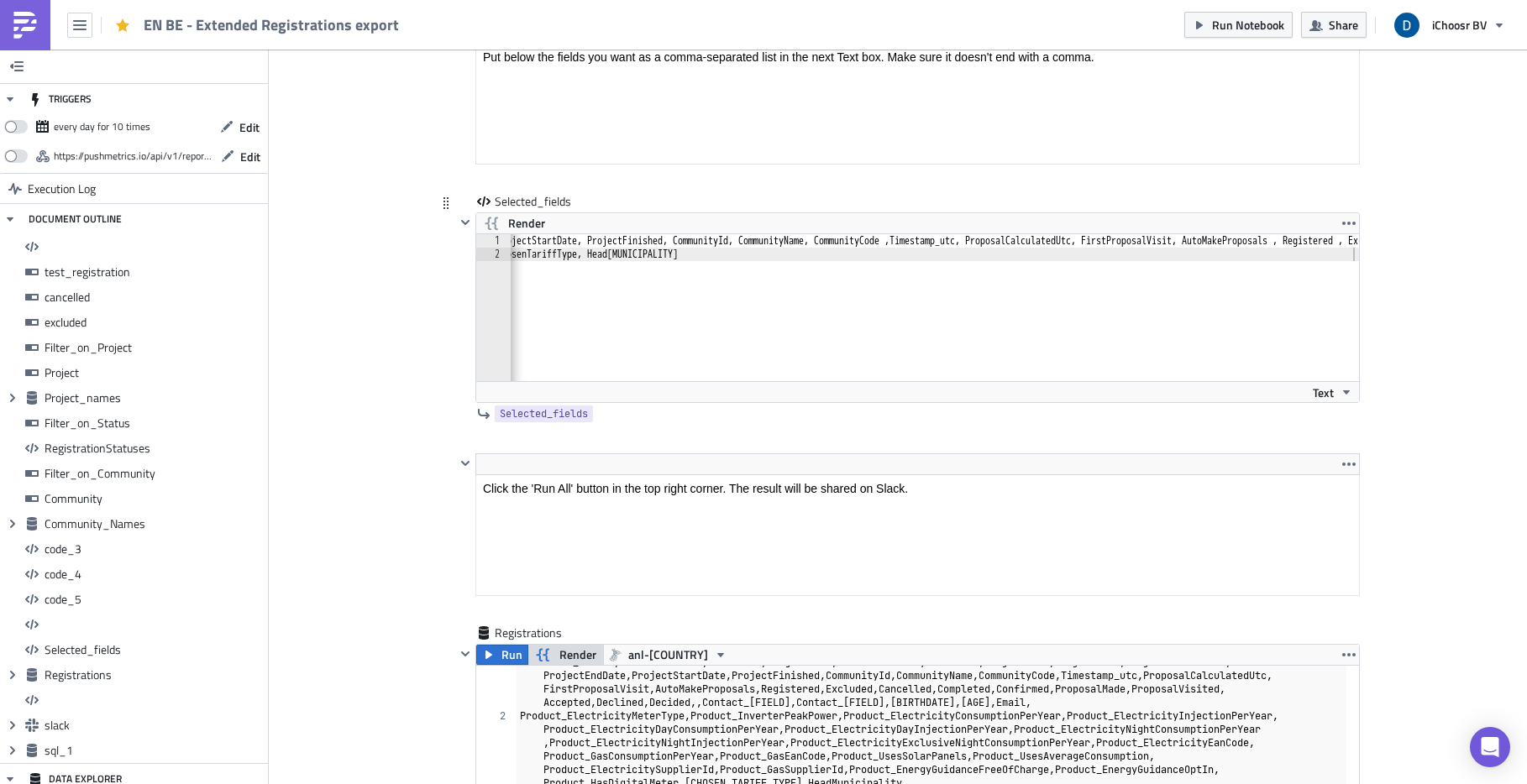 click on "Selected_fields Render [NUMBER] [NUMBER] Product_ElectricityMeterType, Product_InverterPeakPower, Product_ElectricityConsumptionPerYear, Product_ElectricityInjectionPerYear, Product_ElectricityDayConsumptionPerYear, Product_ElectricityDayInjectionPerYear, Product_ElectricityNightConsumptionPerYear ,Product_ElectricityNightInjectionPerYear, Product_ElectricityExclusiveNightConsumptionPerYear, Product_ElectricityEanCode, Product_GasConsumptionPerYear, Product_GasEanCode, Product_UsesSolarPanels , Product_UsesAverageConsumption, Product_ElectricitySupplierId, Product_GasSupplierId, Product_EnergyGuidanceFreeOfCharge ,Product_EnergyGuidanceOptIn, Product_HasDigitalMeter, Decision_ChosenTariffType, HeadMunicipality     XXXXXXXXXXXXXXXXXXXXXXXXXXXXXXXXXXXXXXXXXXXXXXXXXXXXXXXXXXXXXXXXXXXXXXXXXXXXXXXXXXXXXXXXXXXXXXXXXXXXXXXXXXXXXXXXXXXXXXXXXXXXXXXXXXXXXXXXXXXXXXXXXXXXXXXXXXXXXXXXXXXXXXXXXXXXXXXXXXXXXXXXXXXXXXXXXXXXXXXXXXXXXXXXXXXXXXXXXXXXXXXXXXXXXXXXXXXXXXXXXXXXXXXXXXXXXXXX Text Selected_fields" at bounding box center (907, 323) 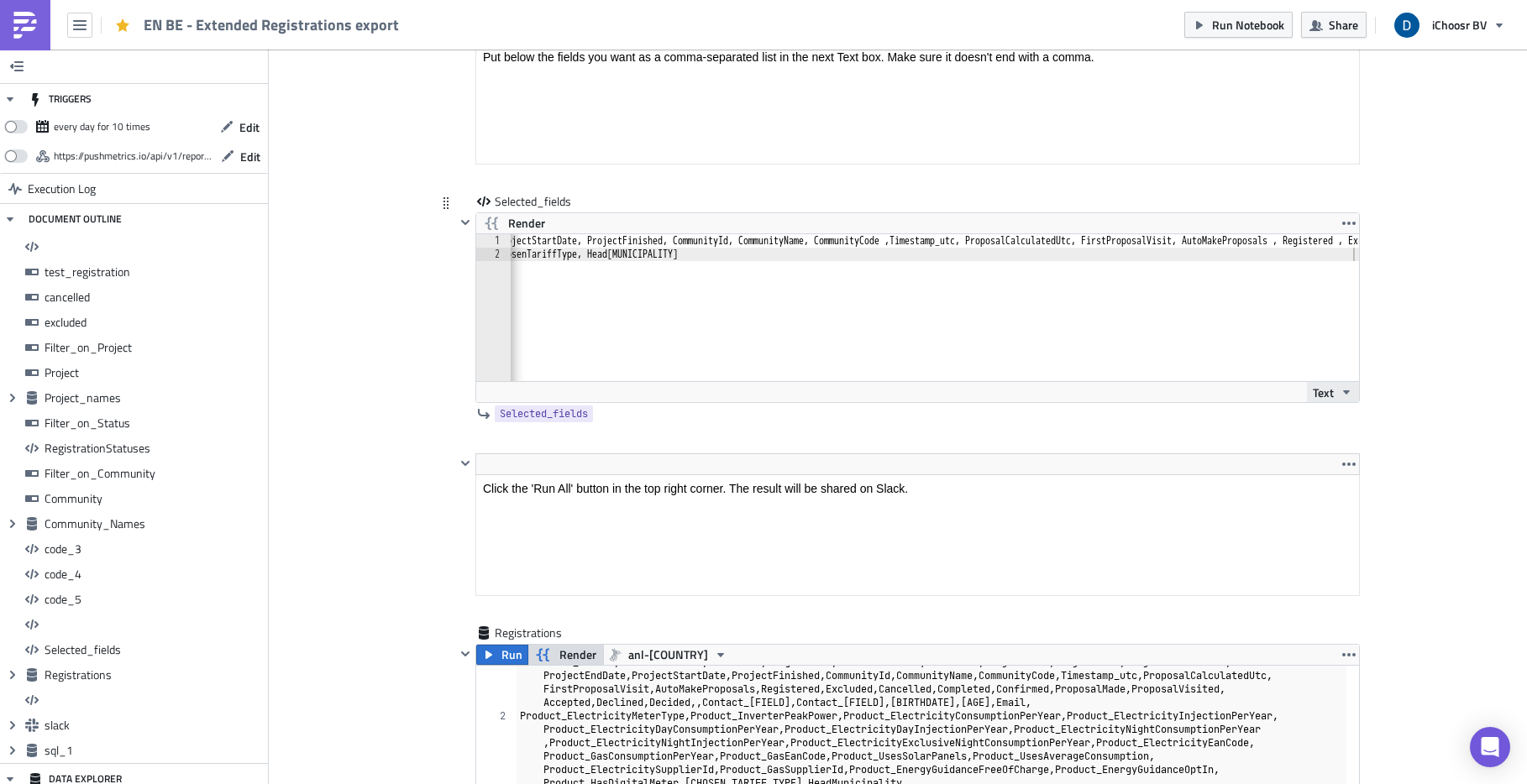 click on "Text" at bounding box center (1323, 392) 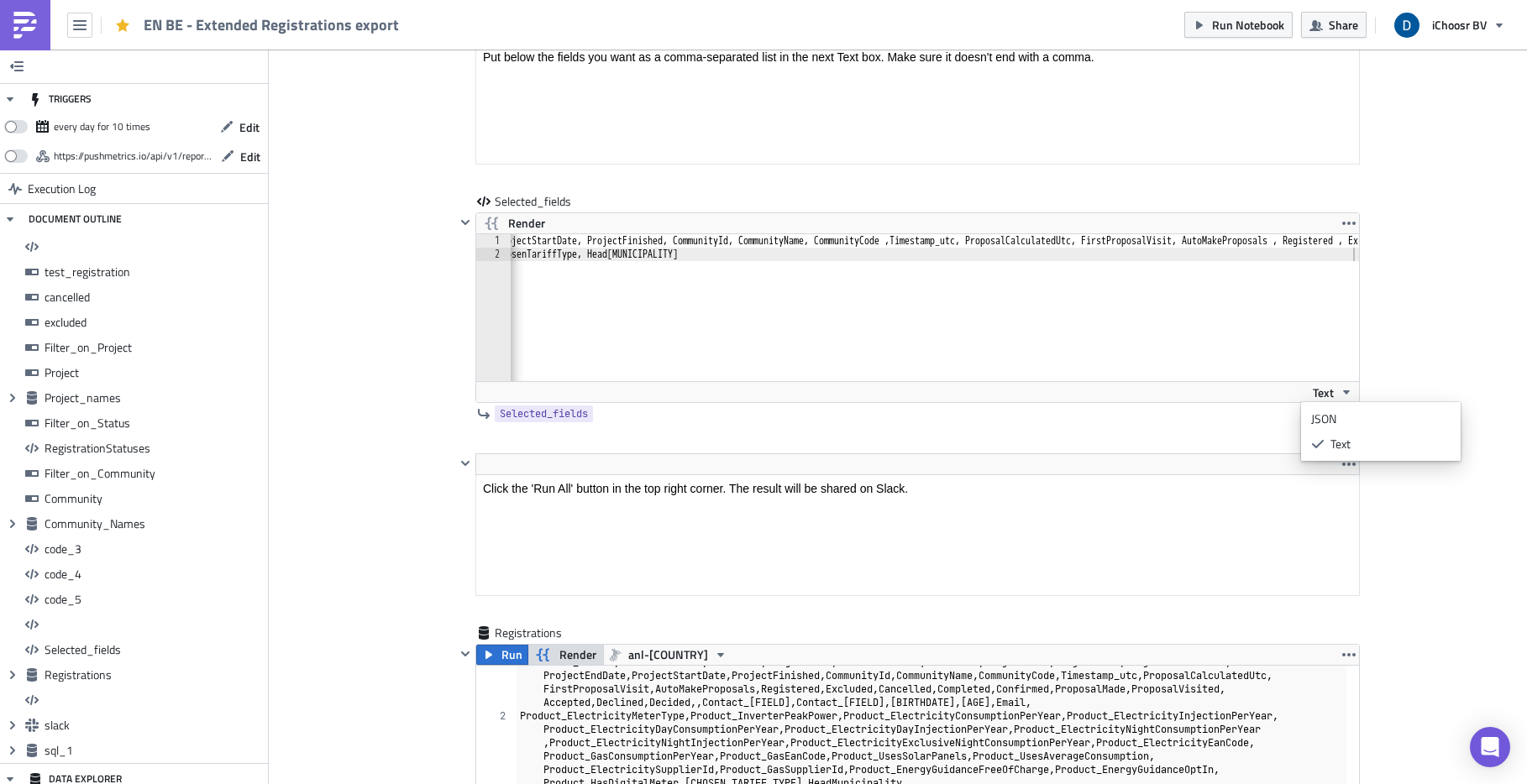 drag, startPoint x: 1343, startPoint y: 388, endPoint x: 1355, endPoint y: 384, distance: 12.649111 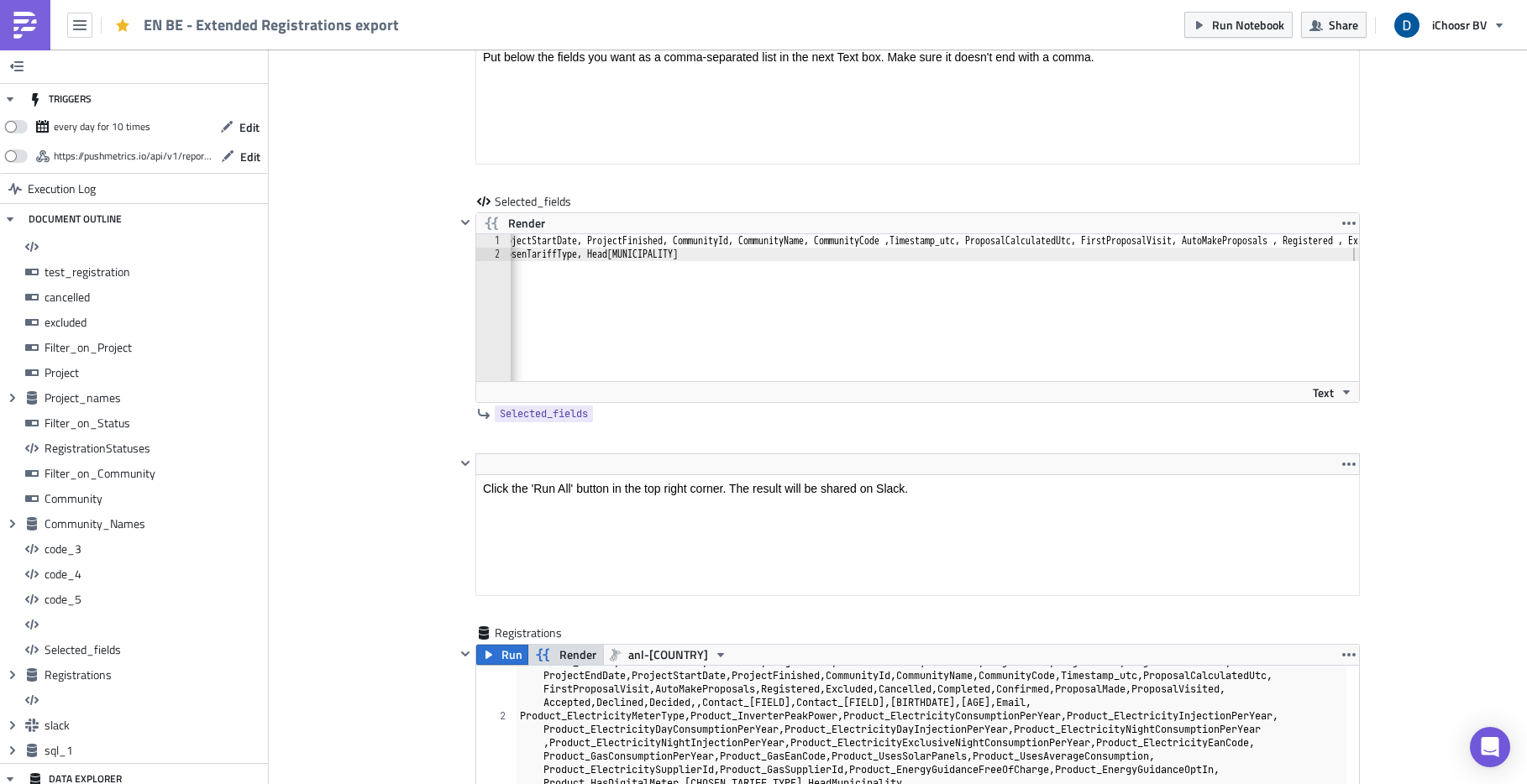 click on "Edit Format Insert To open the popup, press Shift+Enter To open the popup, press Shift+Enter <p>With this notebook, you can get an export of all registrations based on multiple selections.</p>
<p>&nbsp;</p>
<p>The data source contains all registrations.</p>
<p>&nbsp;</p>
<p>A. Select which records you want to obtain</p> Edit Format Insert To open the popup, press Shift+Enter To open the popup, press Shift+Enter <ol>
<li>Choose whether you need <em>Test or Real Registrations </em></li>
<li>Choose whether you need <em>Excluded </em>and <em> Cancelled Registrations</em> or not</li>
<li>Choose which <em>Projects</em> to include</li>
<li>Choose which<em> Registration Status(es)</em> to include</li>
<li>Choose which <em>Community ID's</em> to include</li>
</ol> Edit Format Insert To open the popup, press Shift+Enter To open the popup, press Shift+Enter Edit Format Insert To open the popup, press Shift+Enter Edit Edit" at bounding box center [898, -4276] 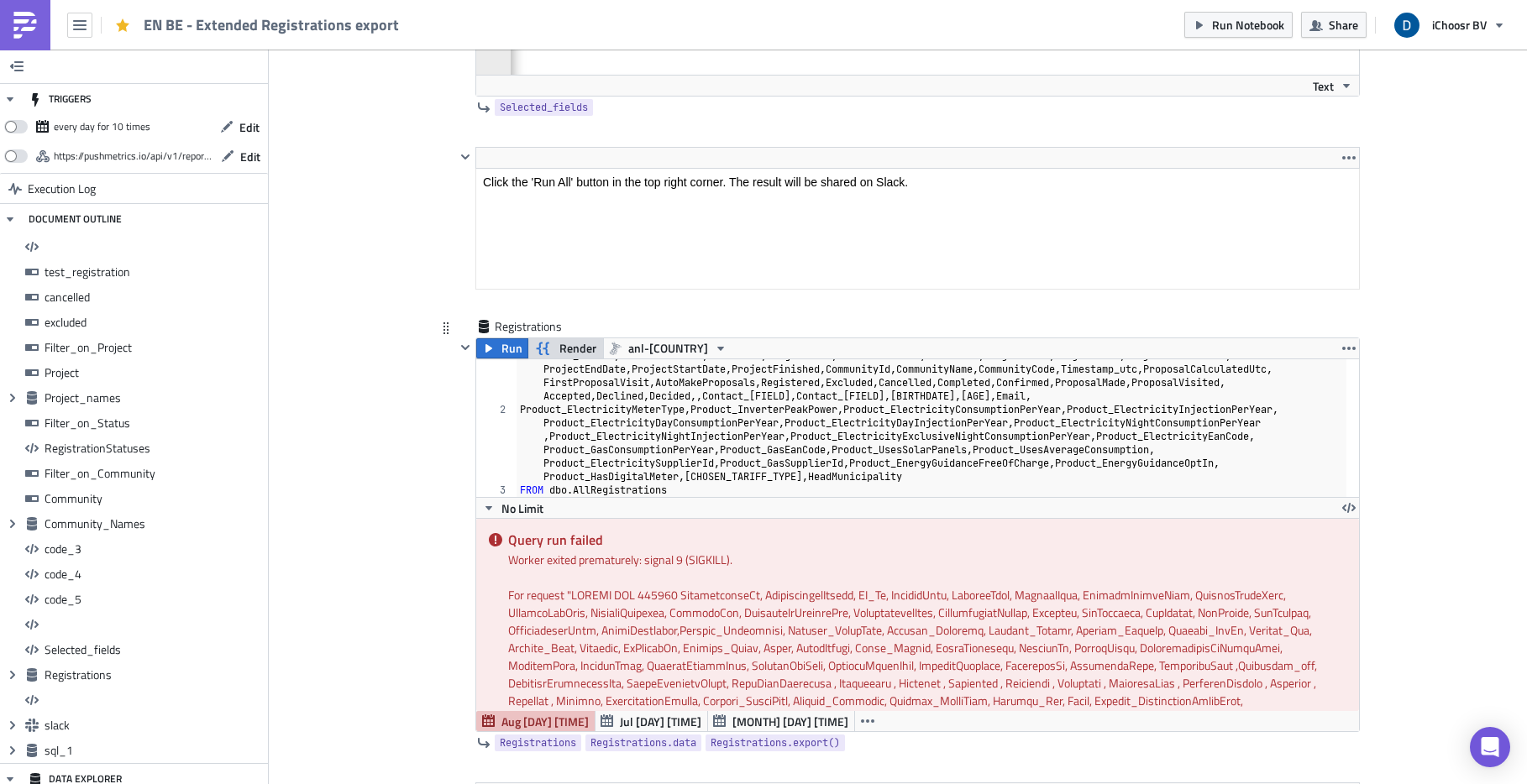 scroll, scrollTop: 11628, scrollLeft: 0, axis: vertical 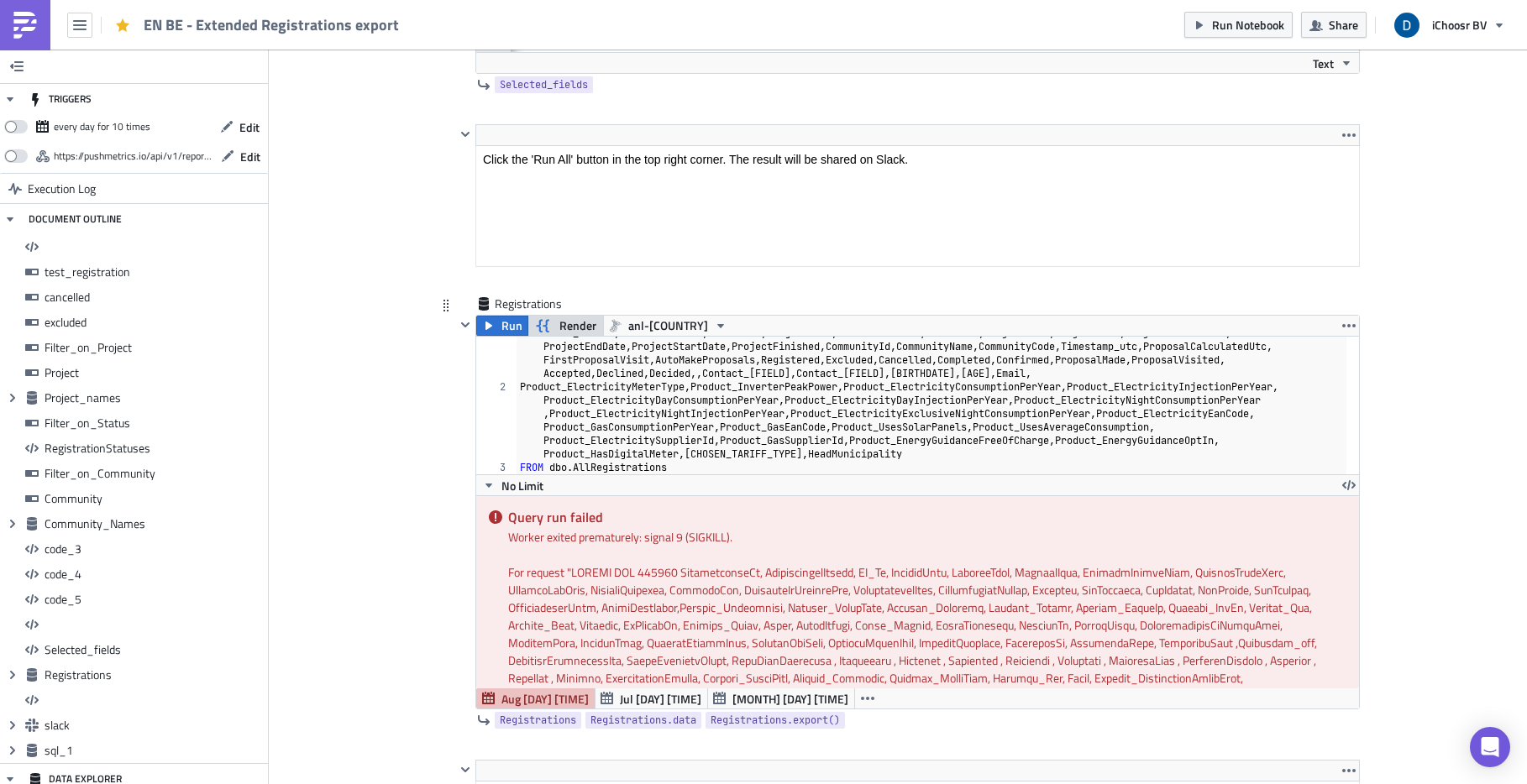 click on "Render" at bounding box center (578, 326) 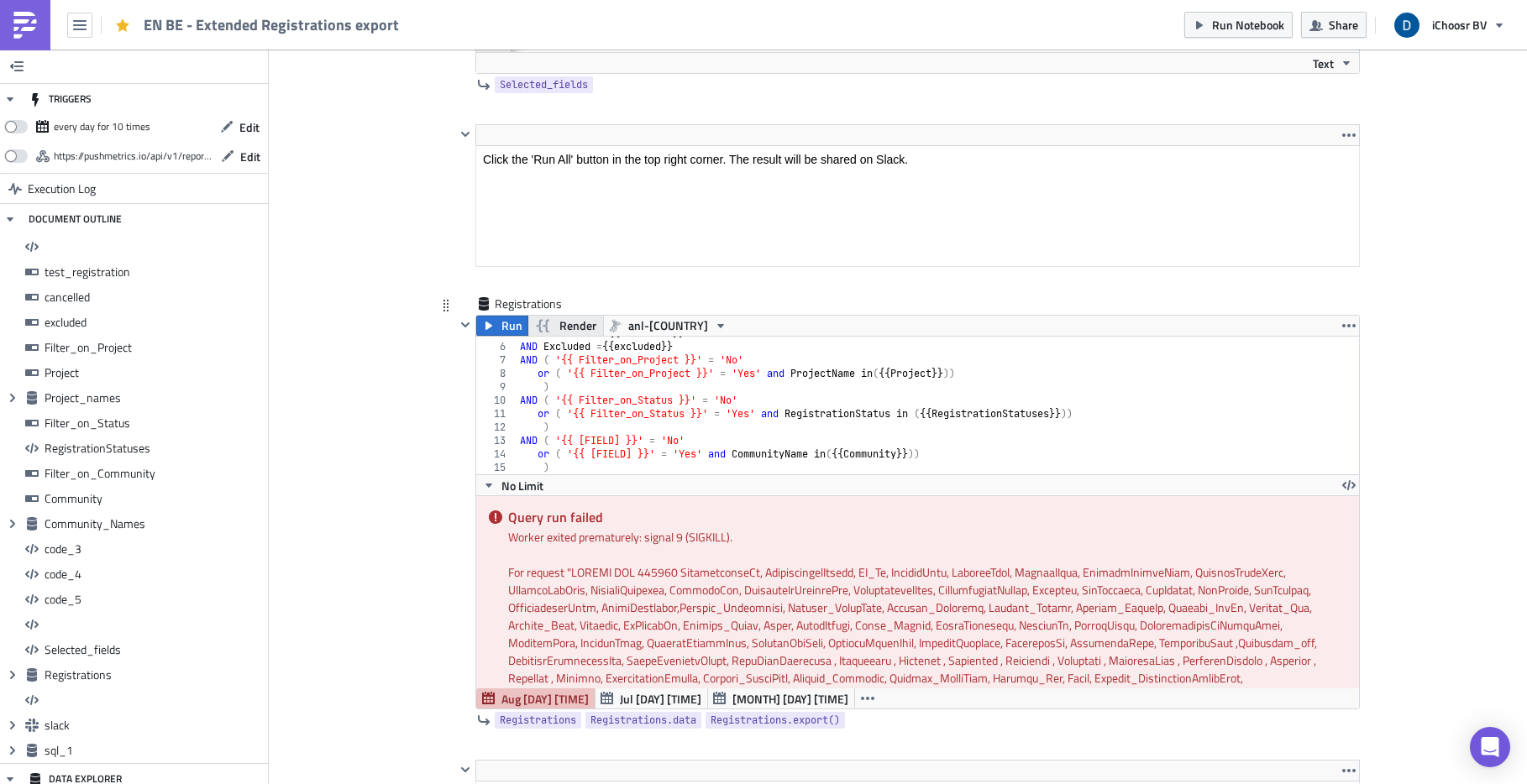 click on "Render" at bounding box center (578, 326) 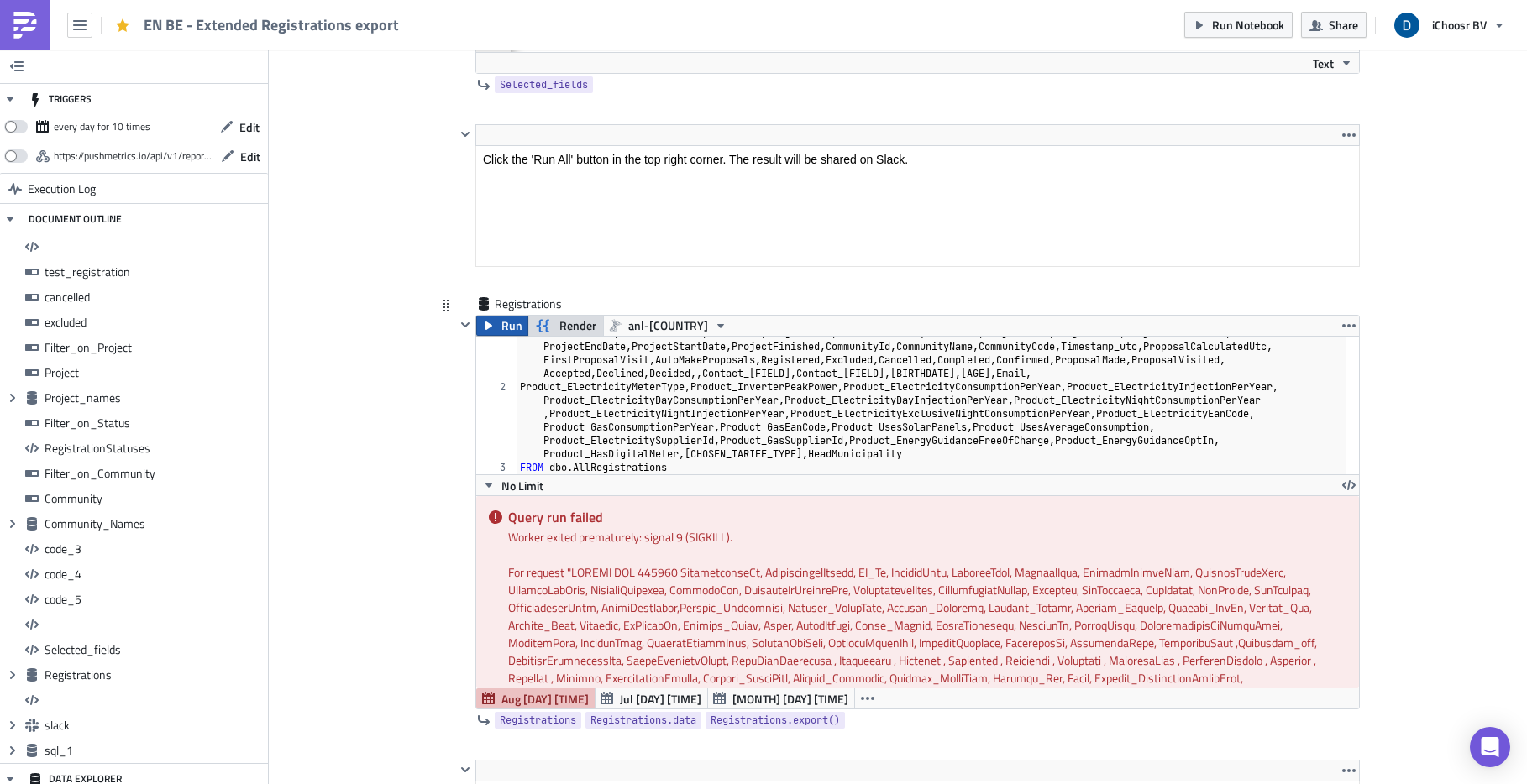 click on "Run" at bounding box center [512, 326] 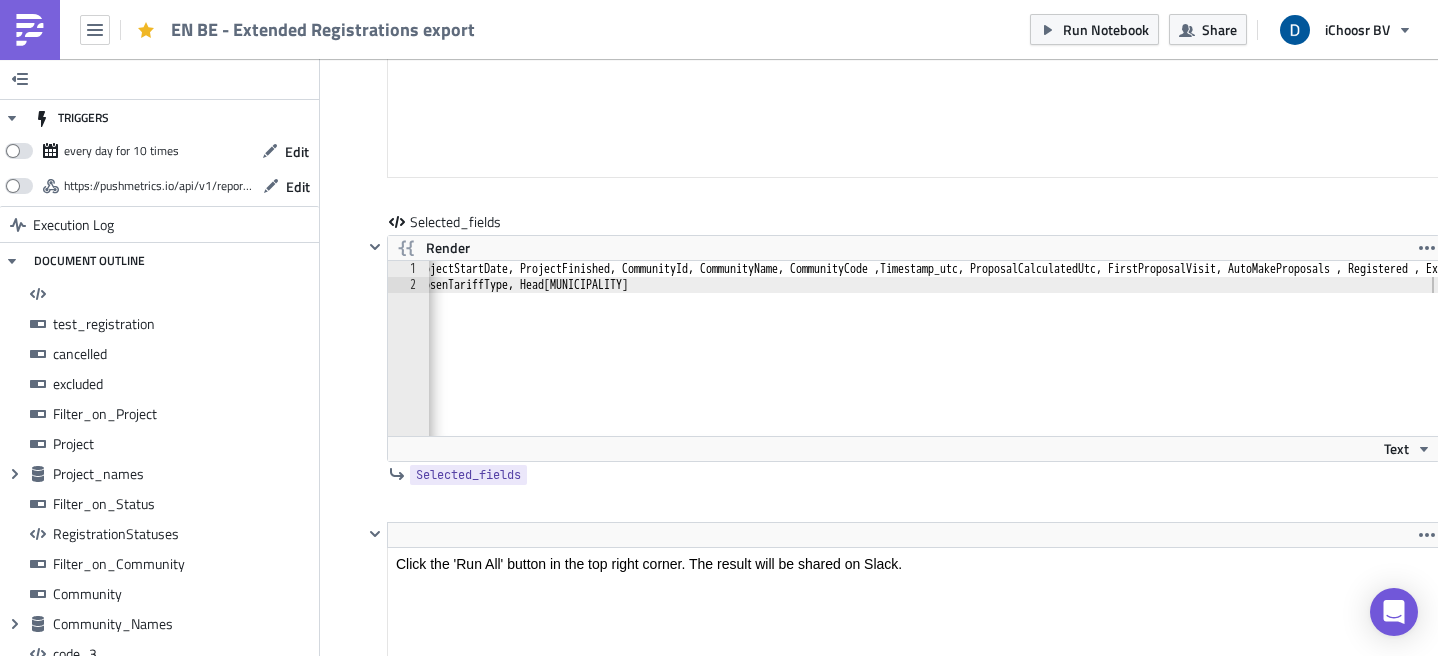 scroll, scrollTop: 13396, scrollLeft: 0, axis: vertical 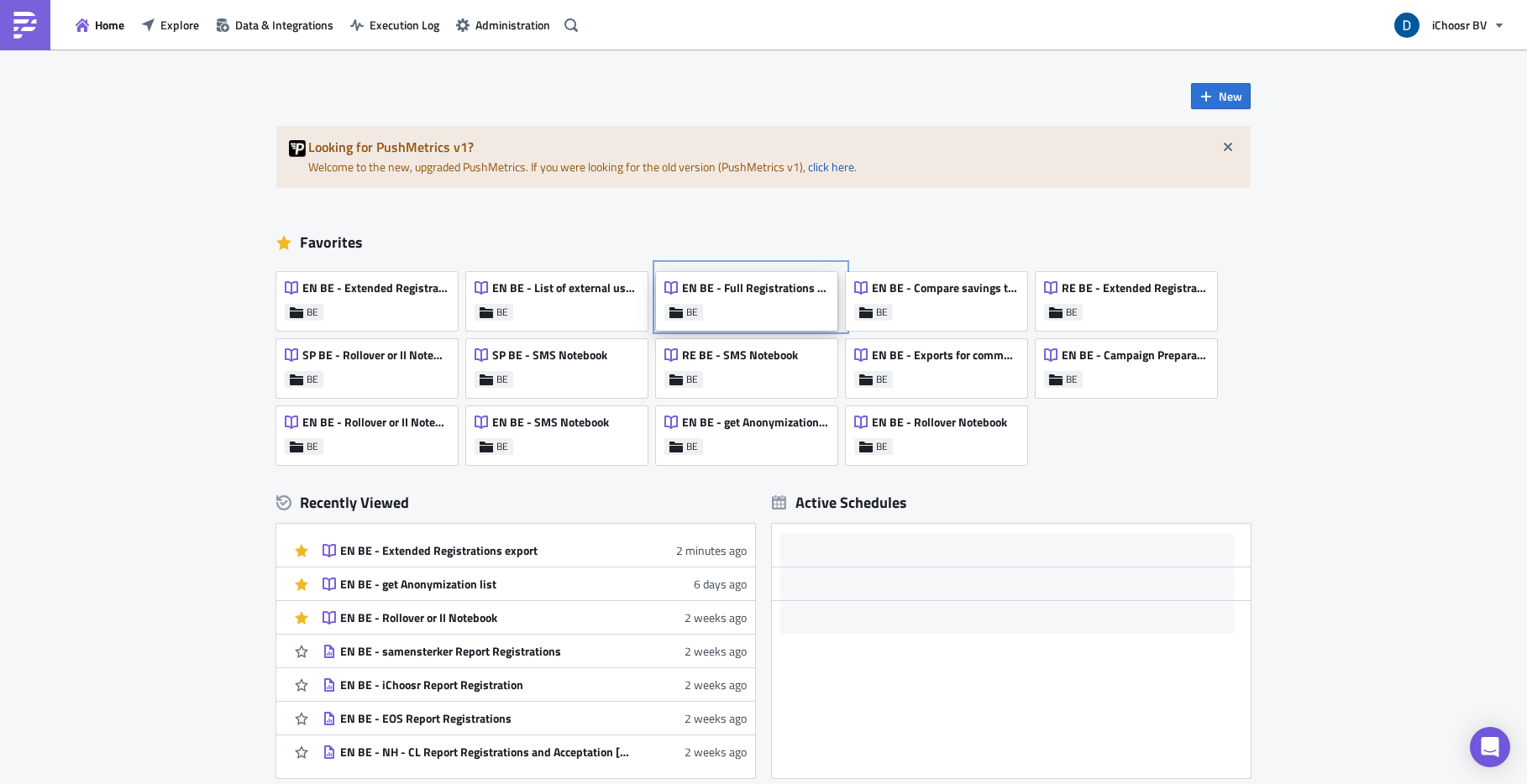 click on "EN BE - Full Registrations export for project/community" at bounding box center [755, 288] 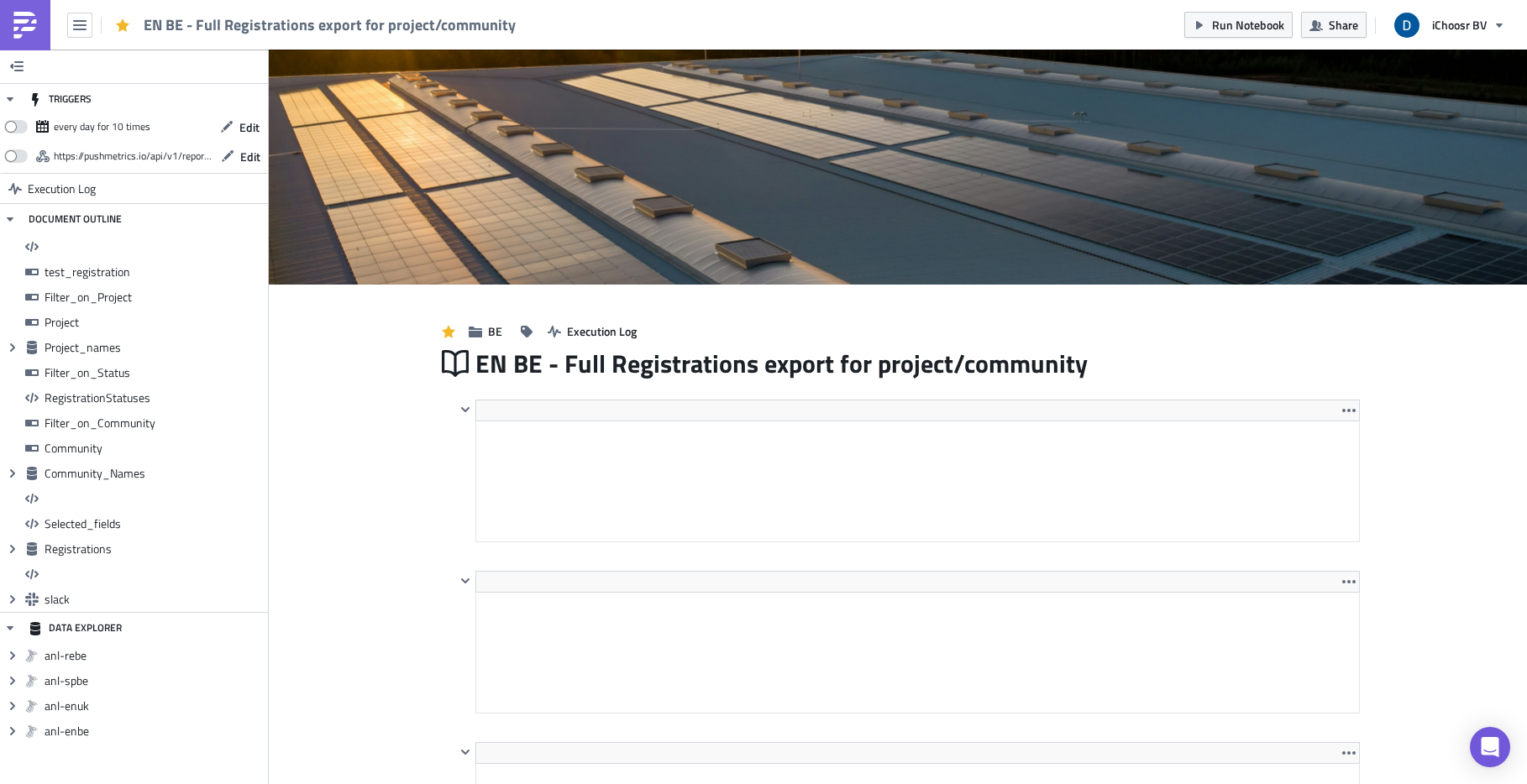 scroll, scrollTop: 1160, scrollLeft: 0, axis: vertical 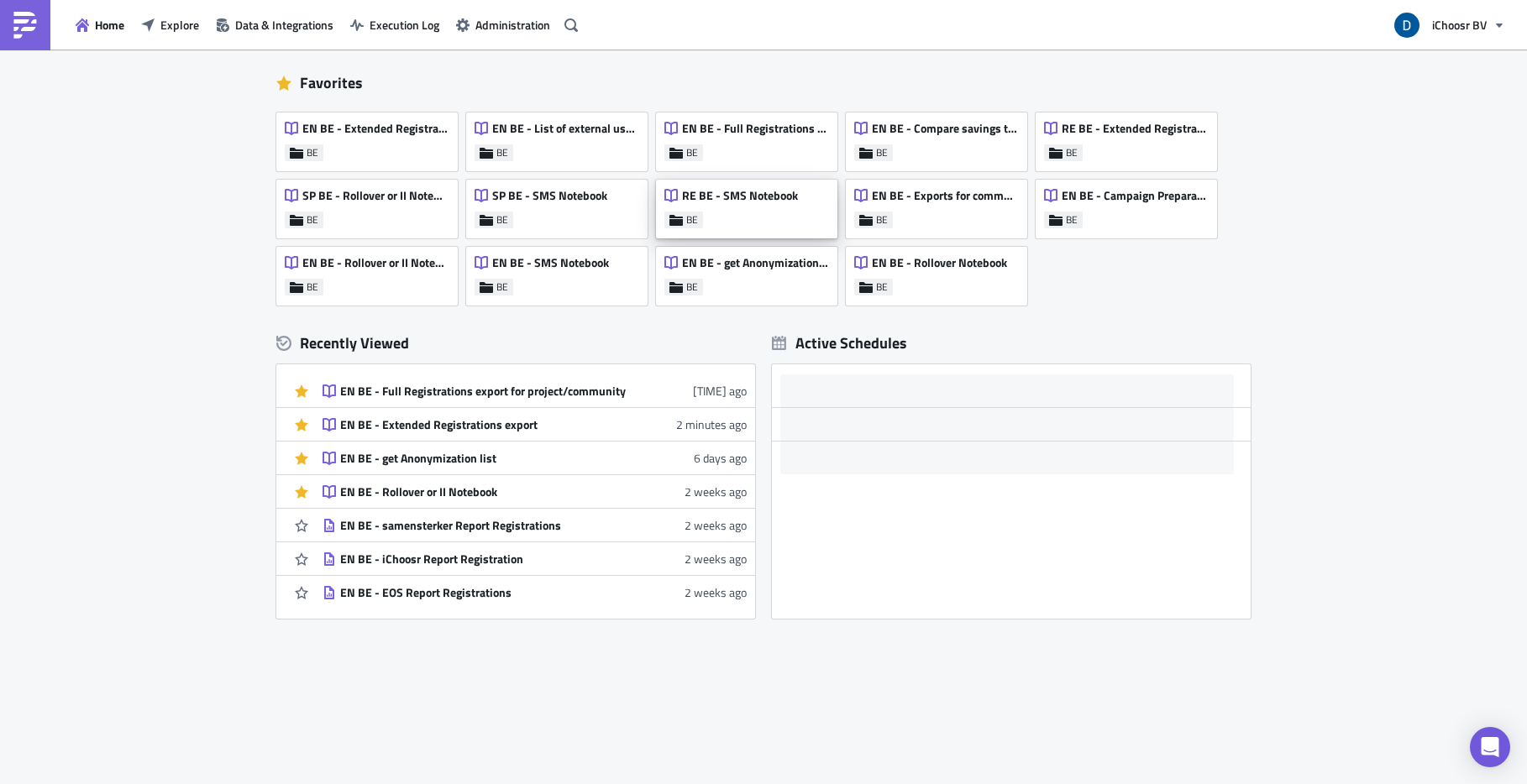 click on "RE BE - SMS Notebook BE" at bounding box center [747, 209] 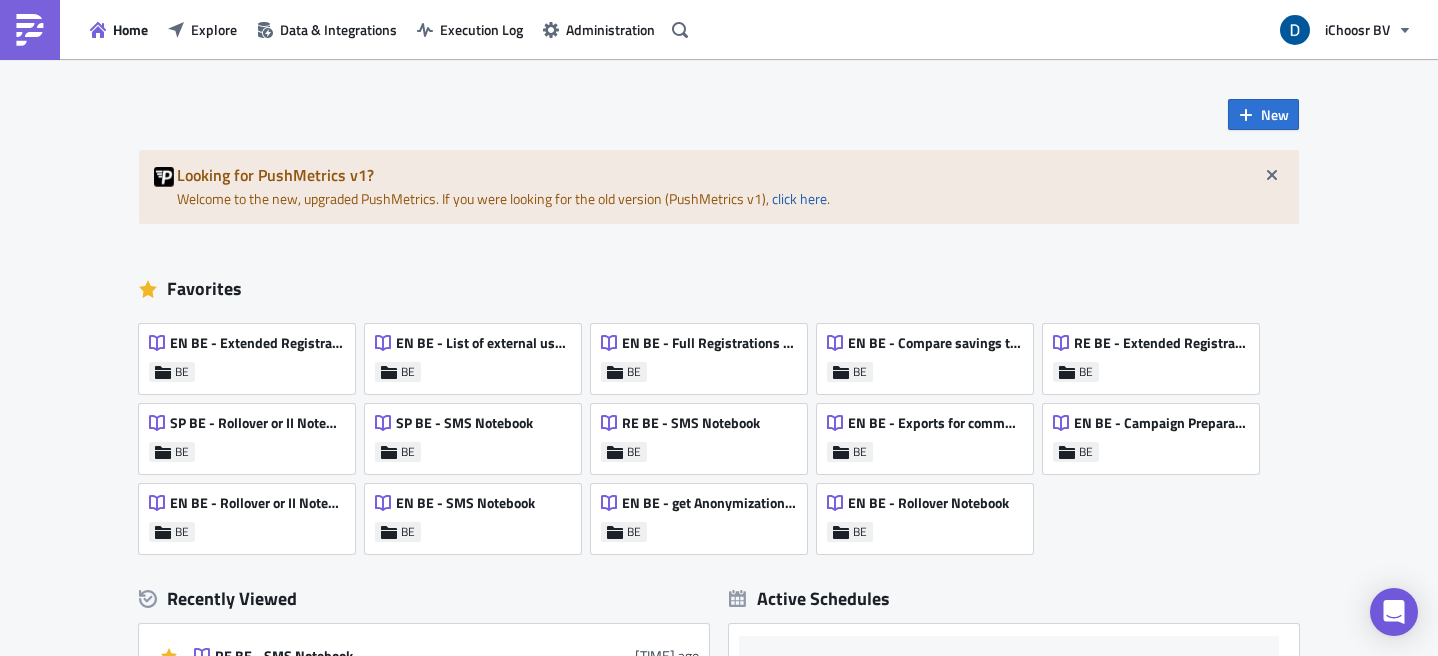 scroll, scrollTop: 0, scrollLeft: 0, axis: both 